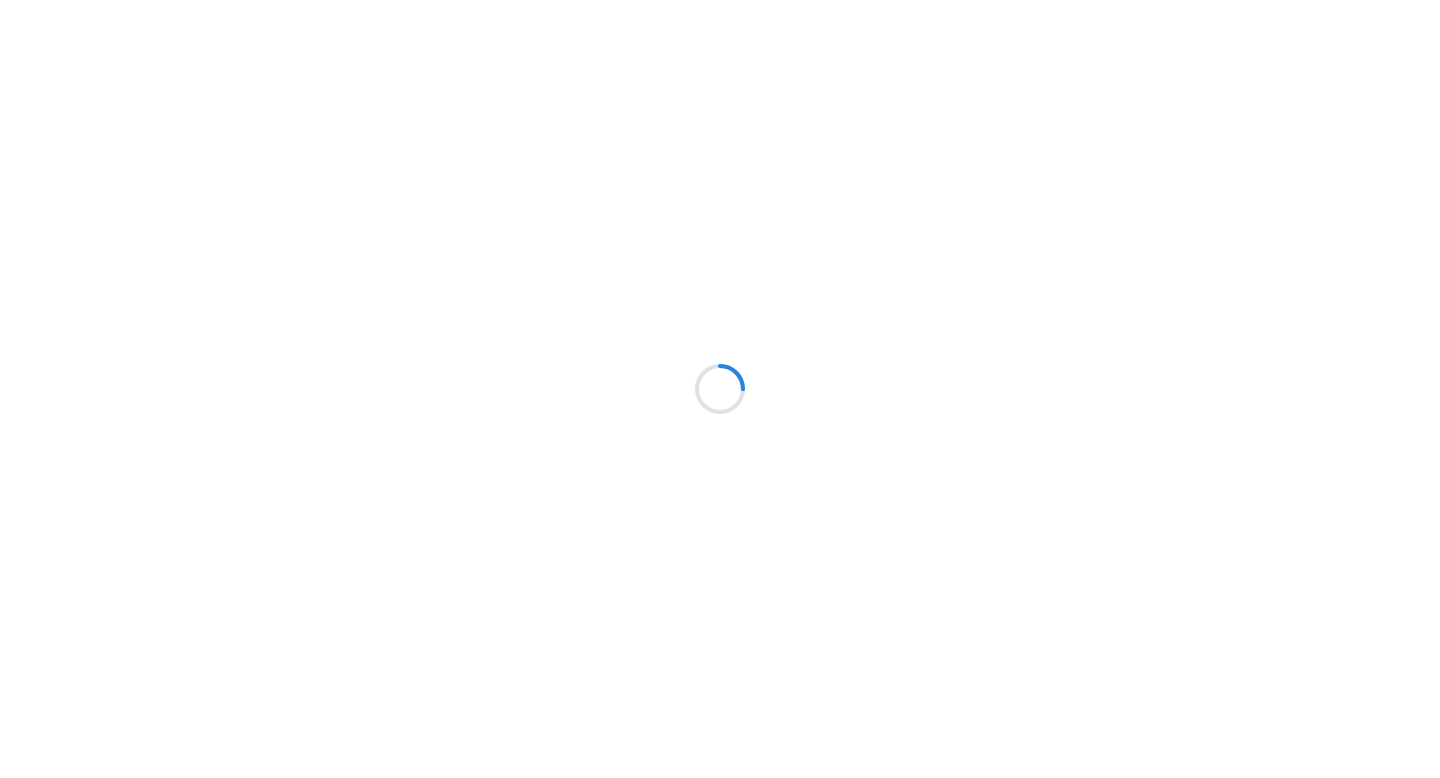 scroll, scrollTop: 0, scrollLeft: 0, axis: both 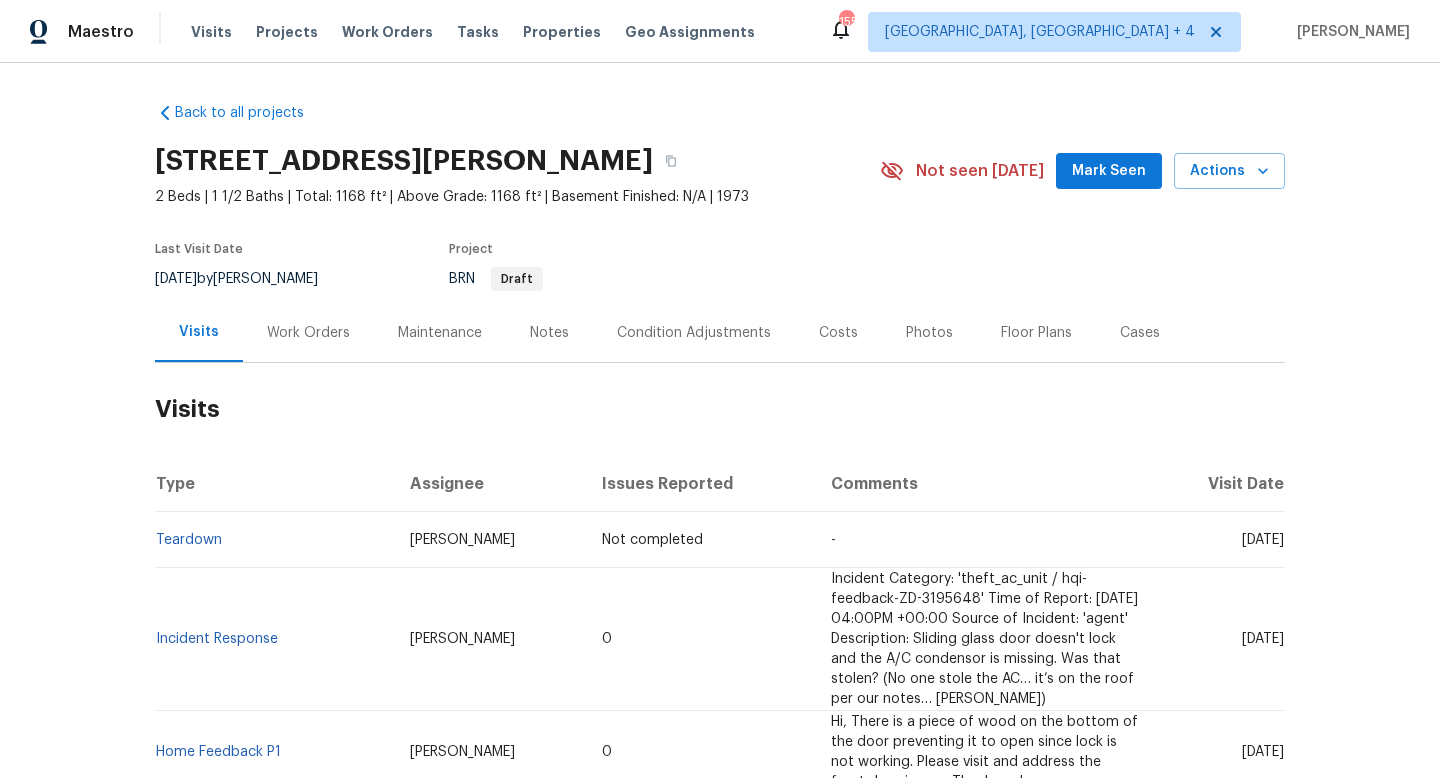 click on "Work Orders" at bounding box center [308, 333] 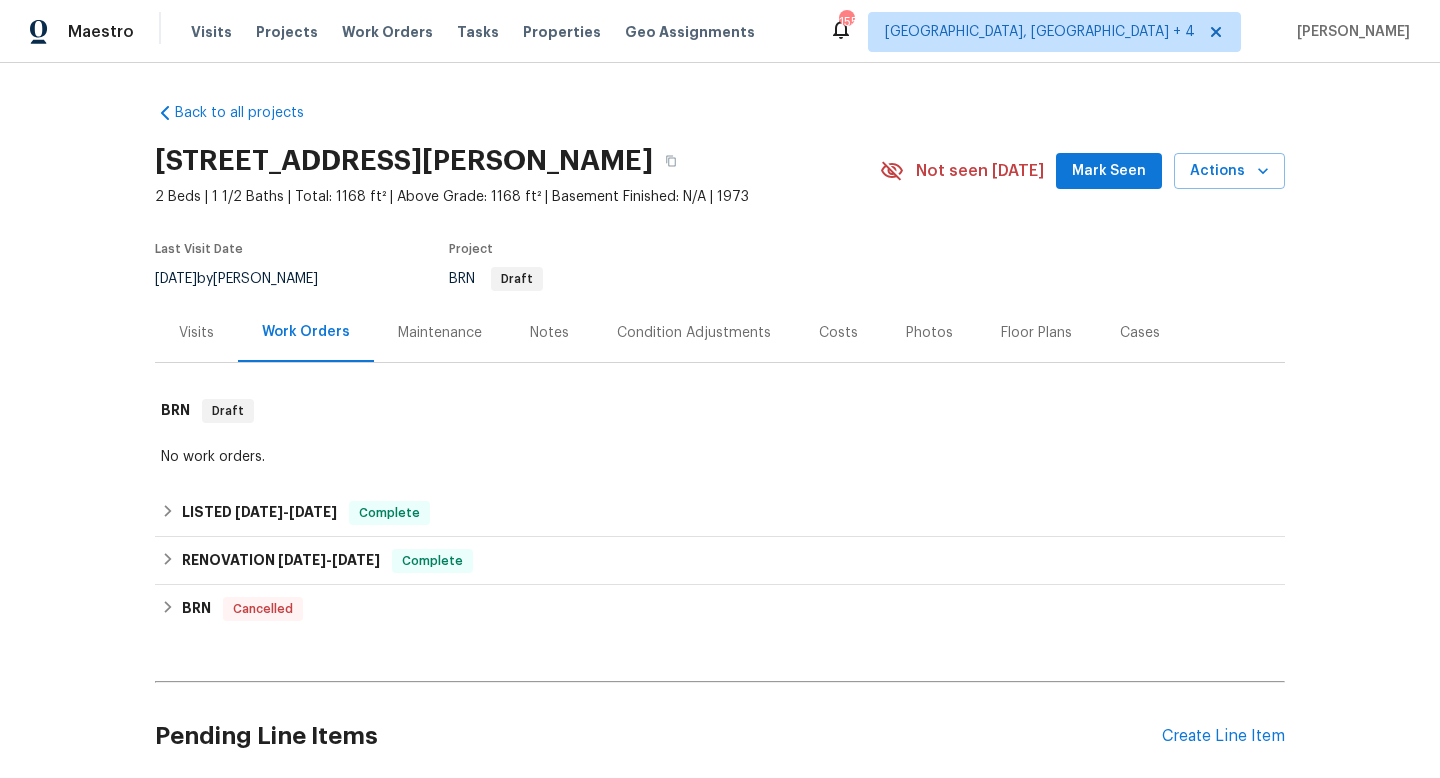 click on "Visits" at bounding box center (196, 333) 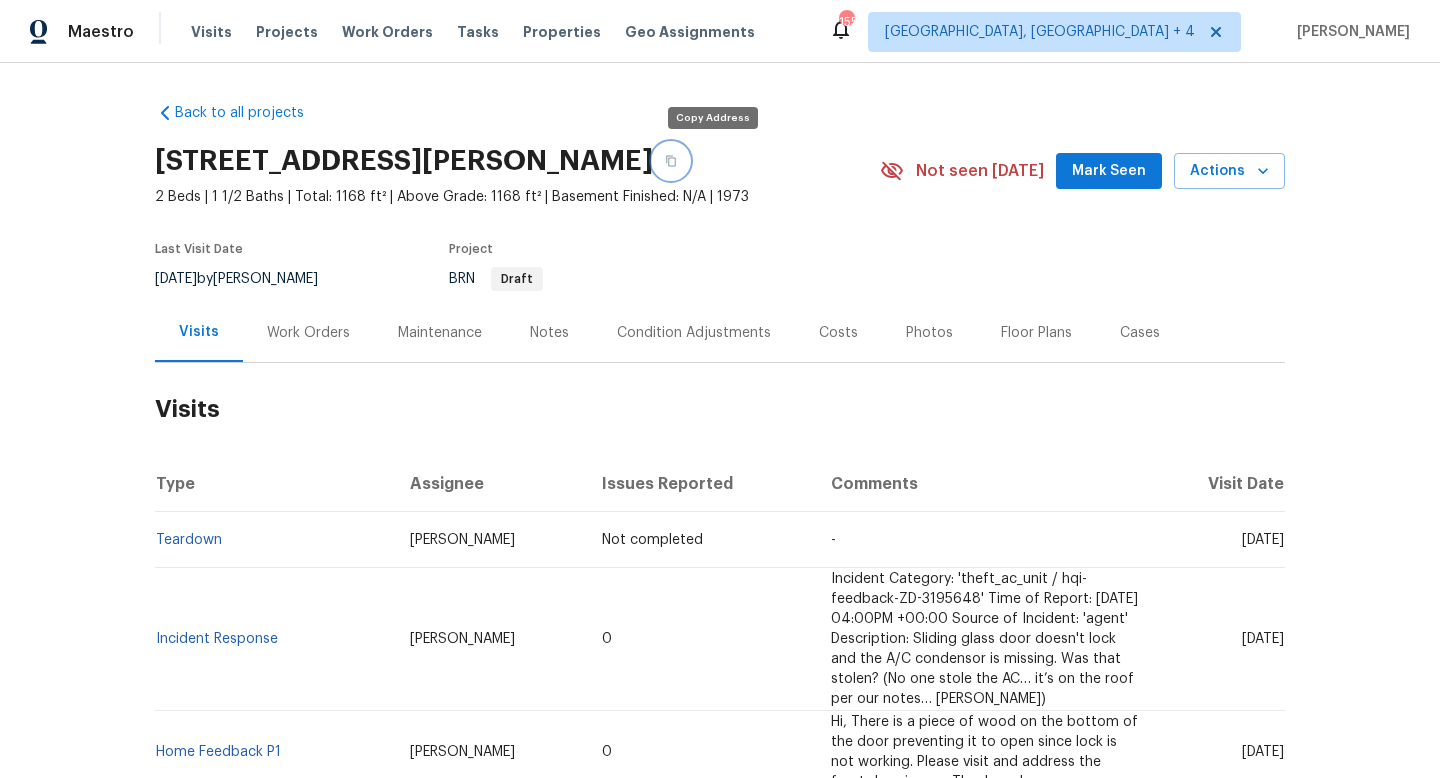 click at bounding box center [671, 161] 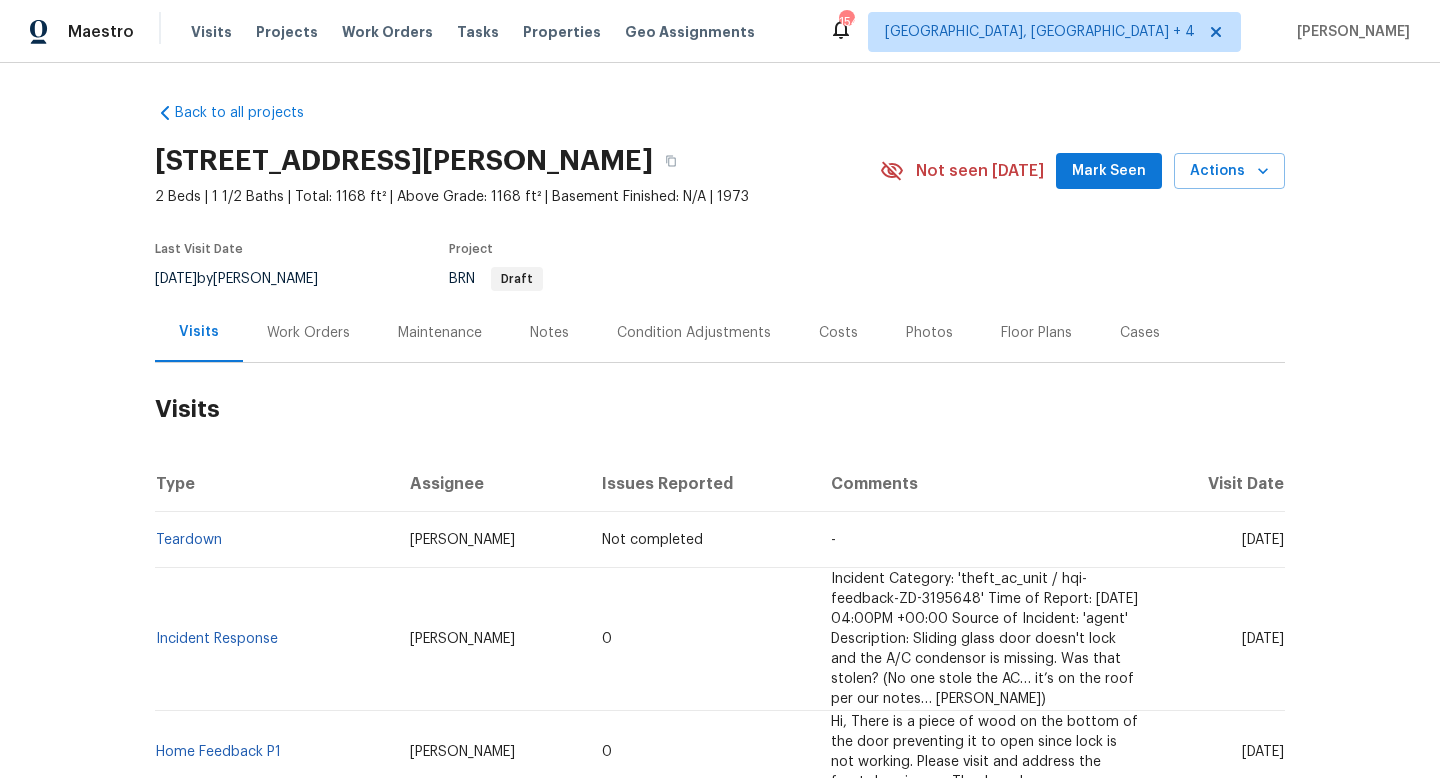 click on "Cases" at bounding box center (1140, 332) 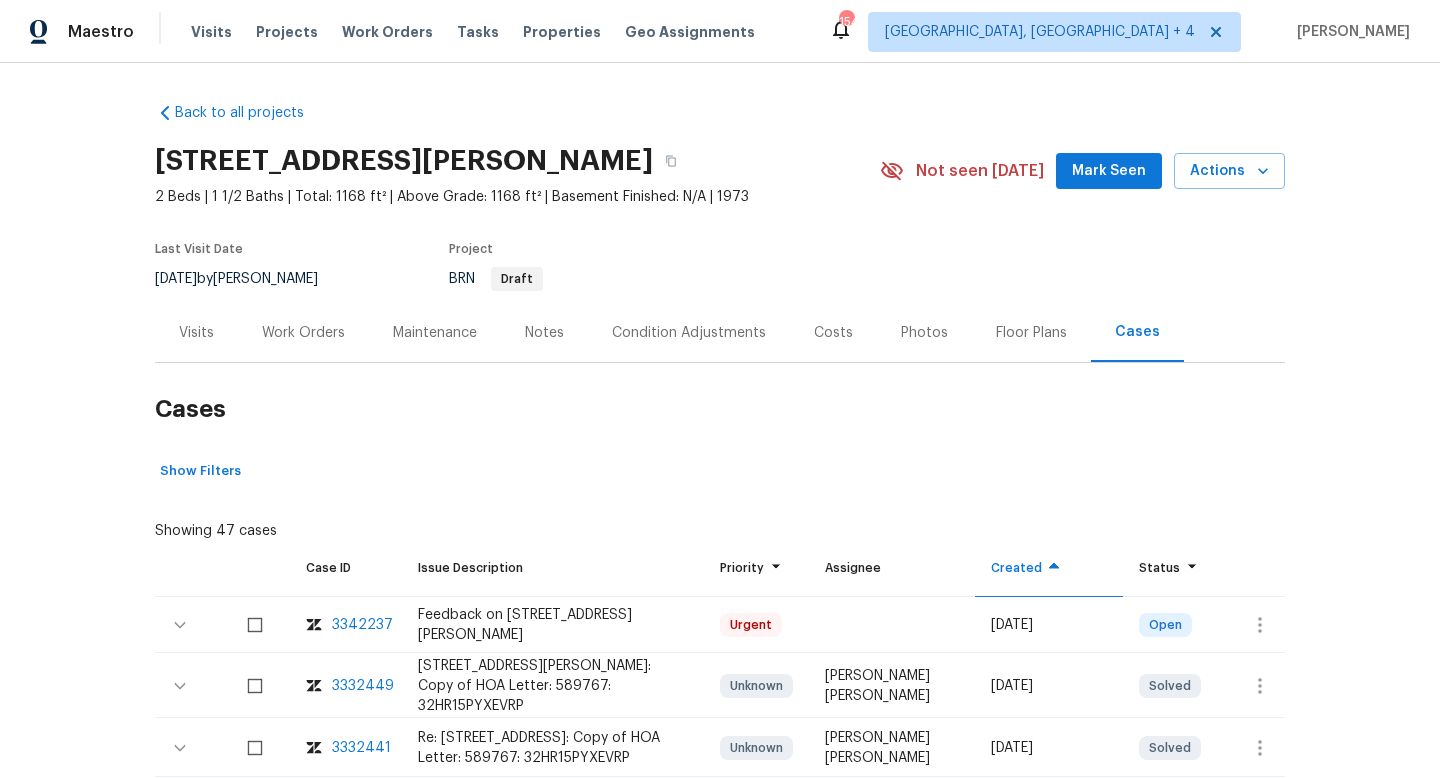 scroll, scrollTop: 260, scrollLeft: 0, axis: vertical 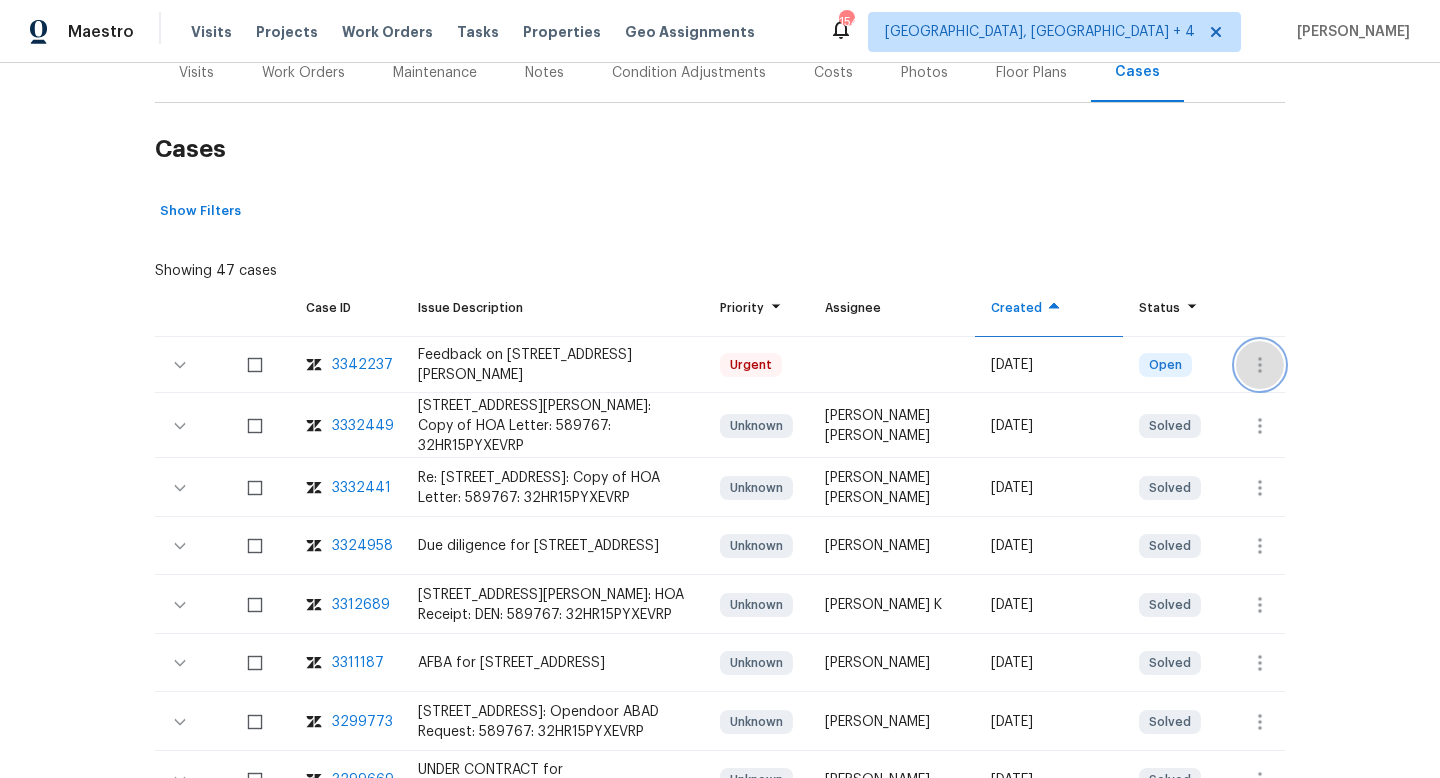 click 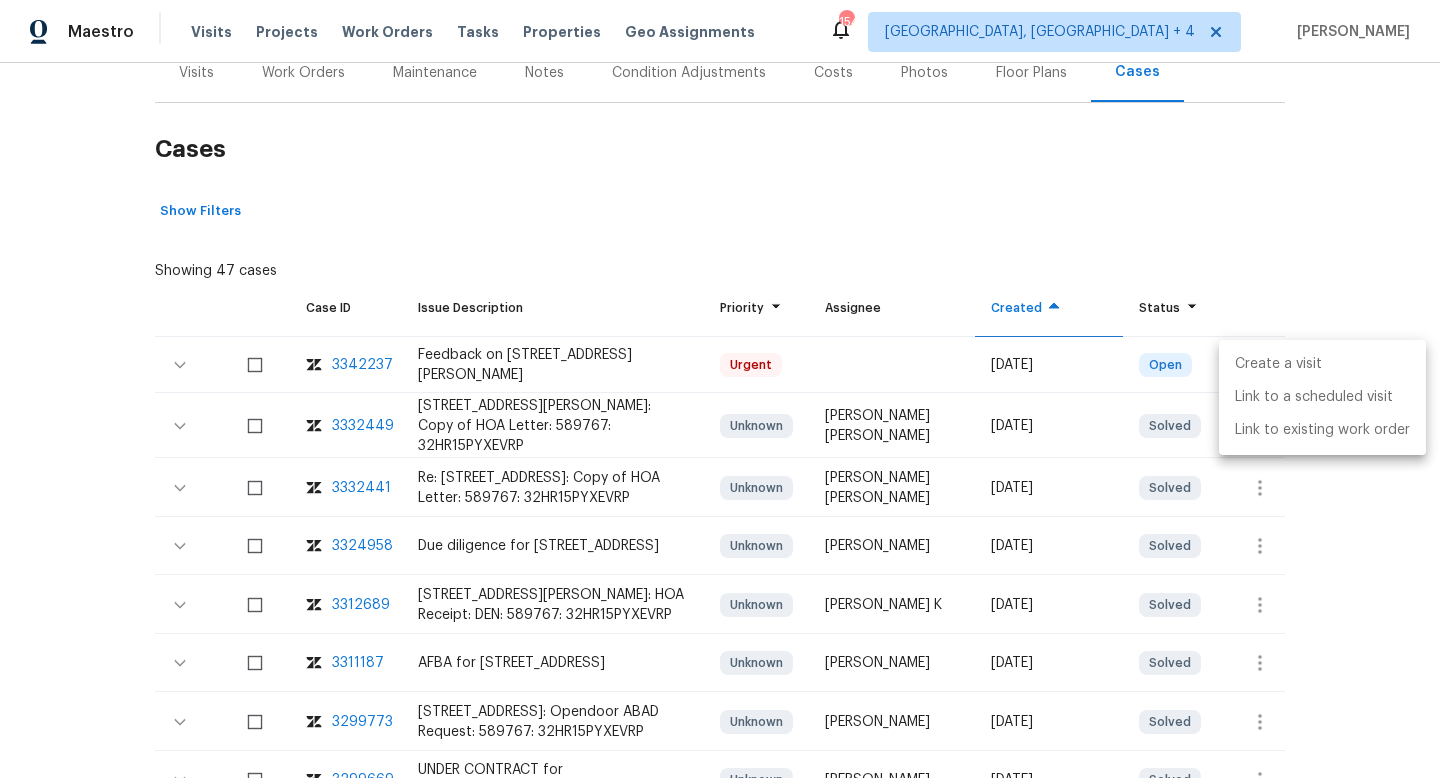 click on "Create a visit" at bounding box center (1322, 364) 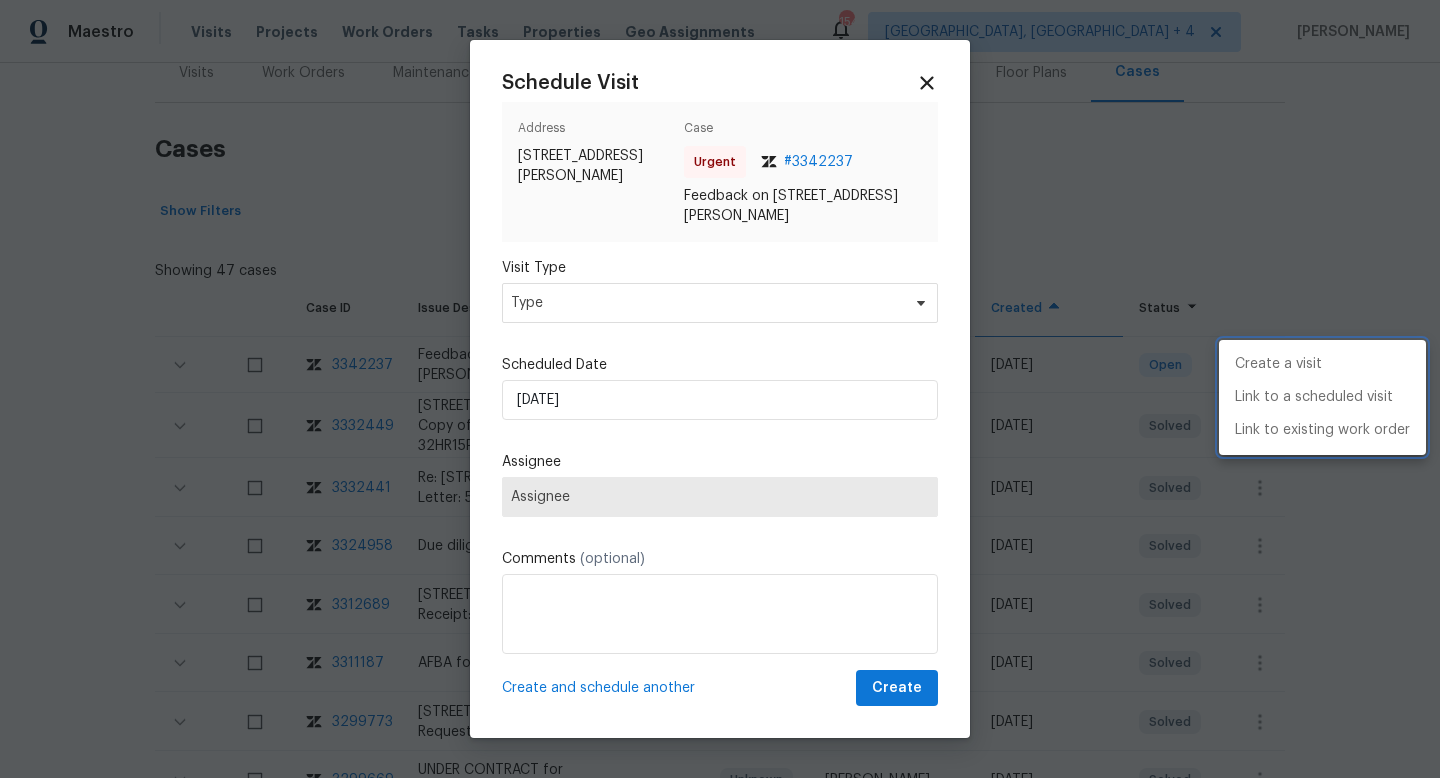 click at bounding box center [720, 389] 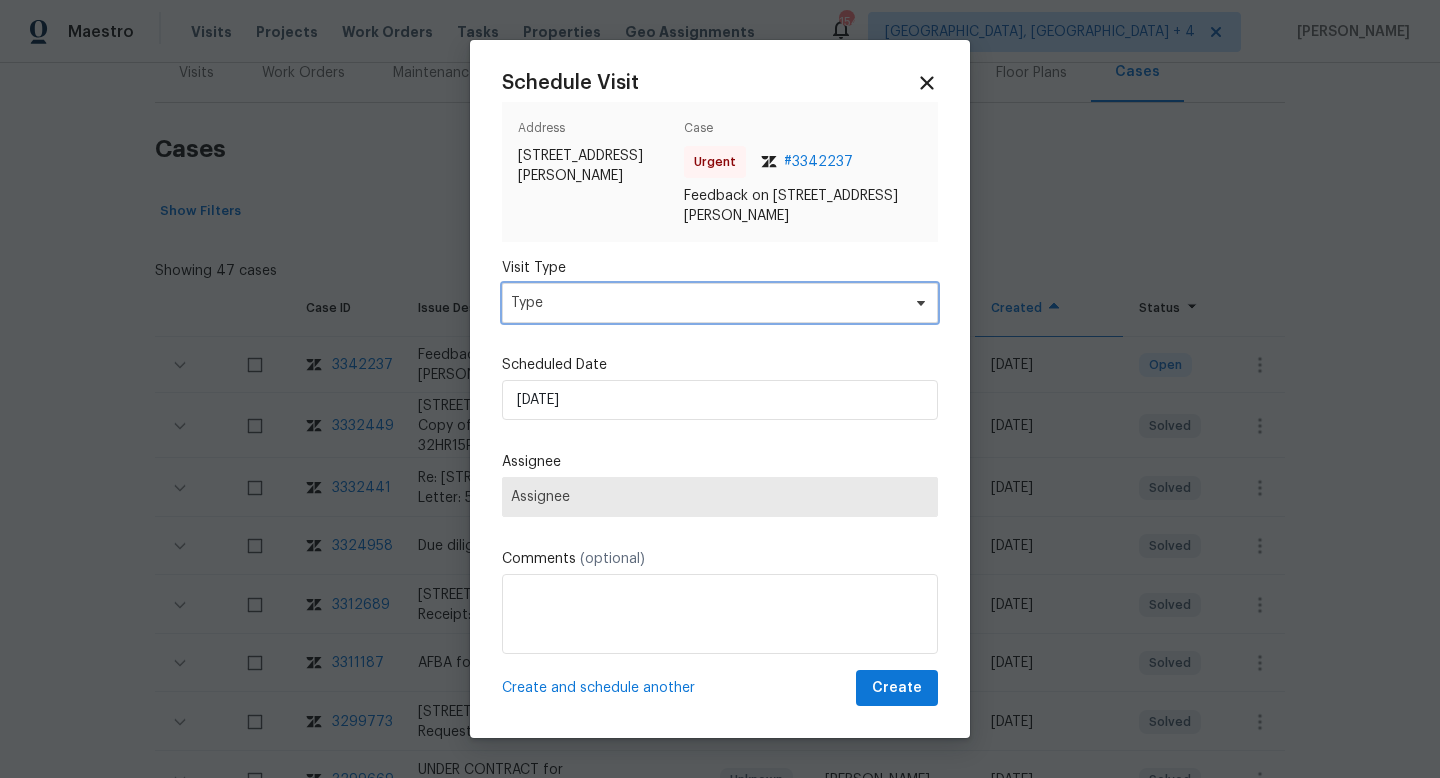 click on "Type" at bounding box center (705, 303) 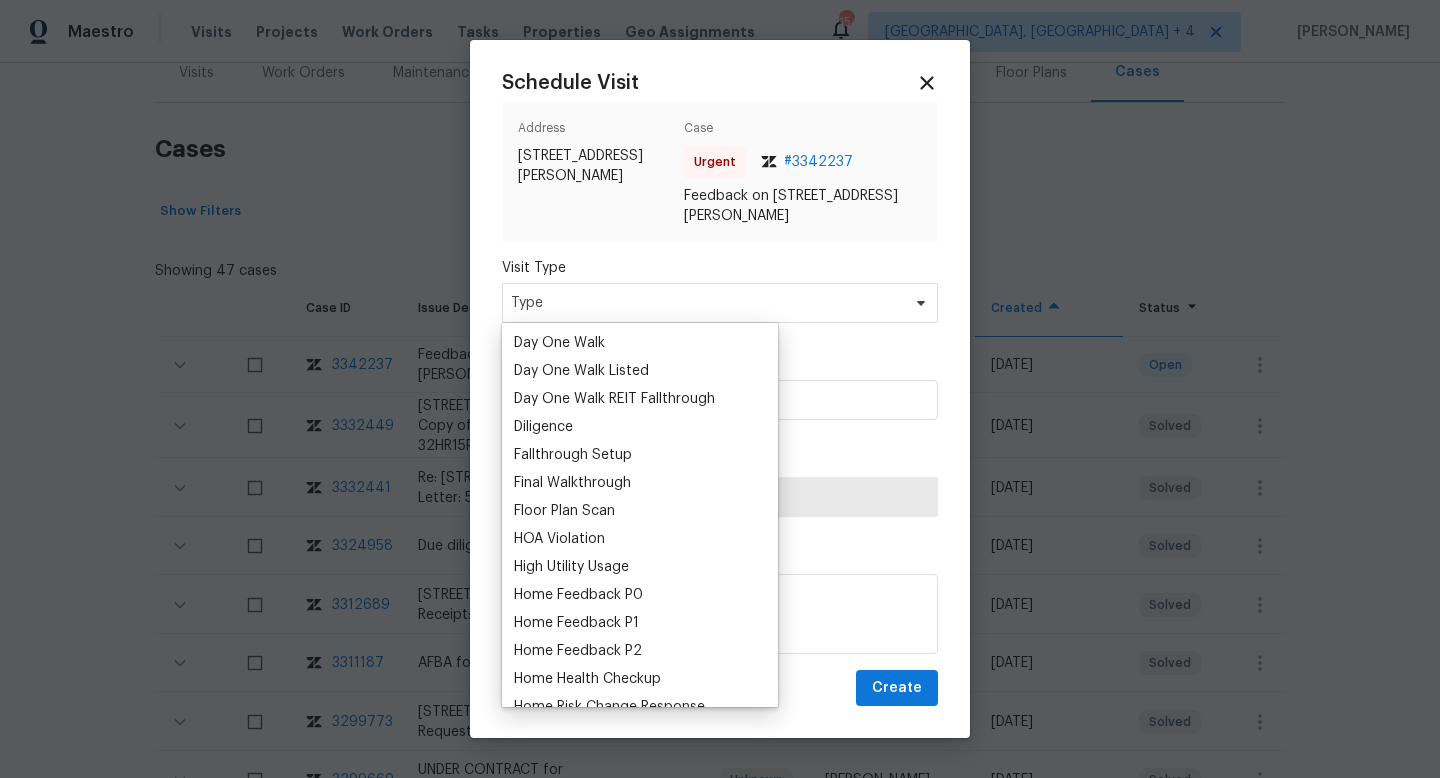 scroll, scrollTop: 388, scrollLeft: 0, axis: vertical 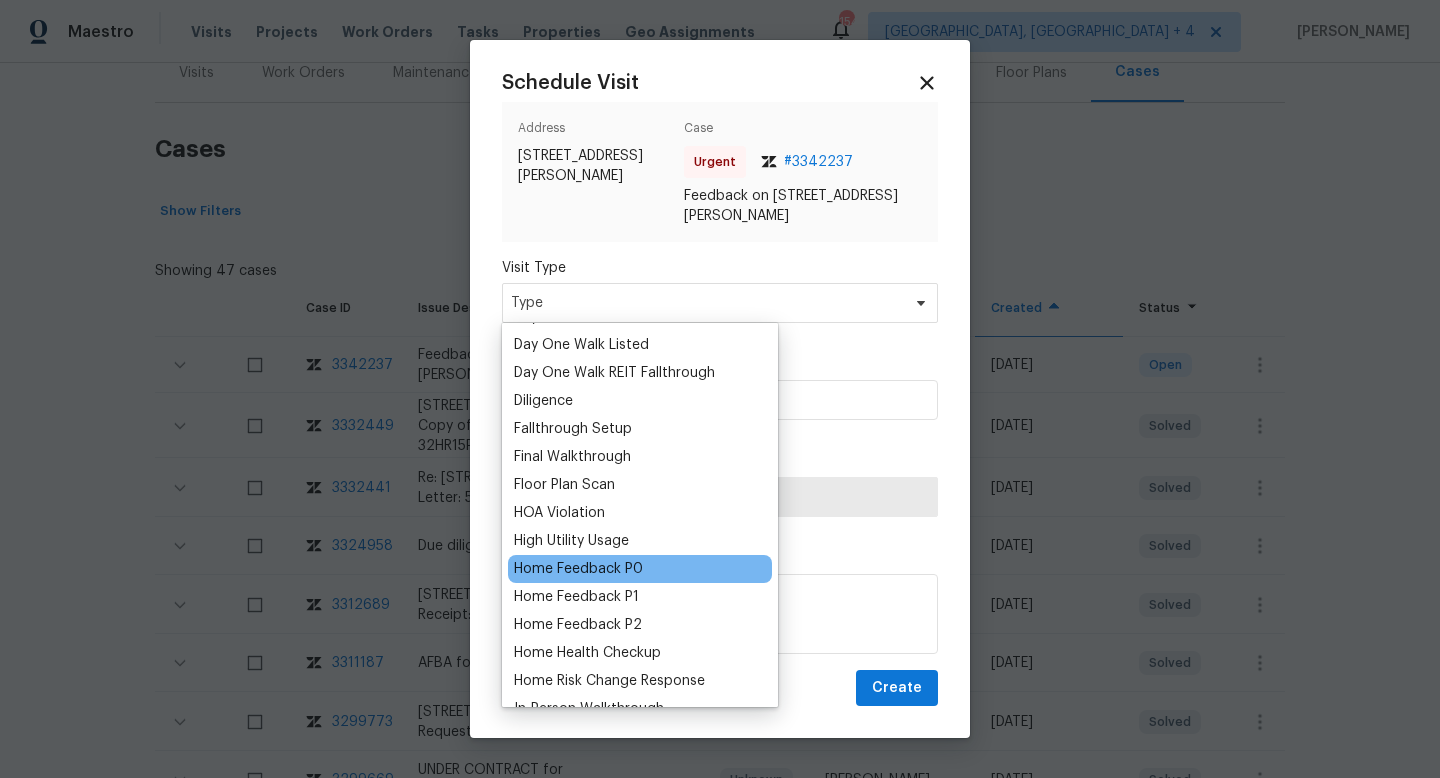 click on "Home Feedback P0" at bounding box center [578, 569] 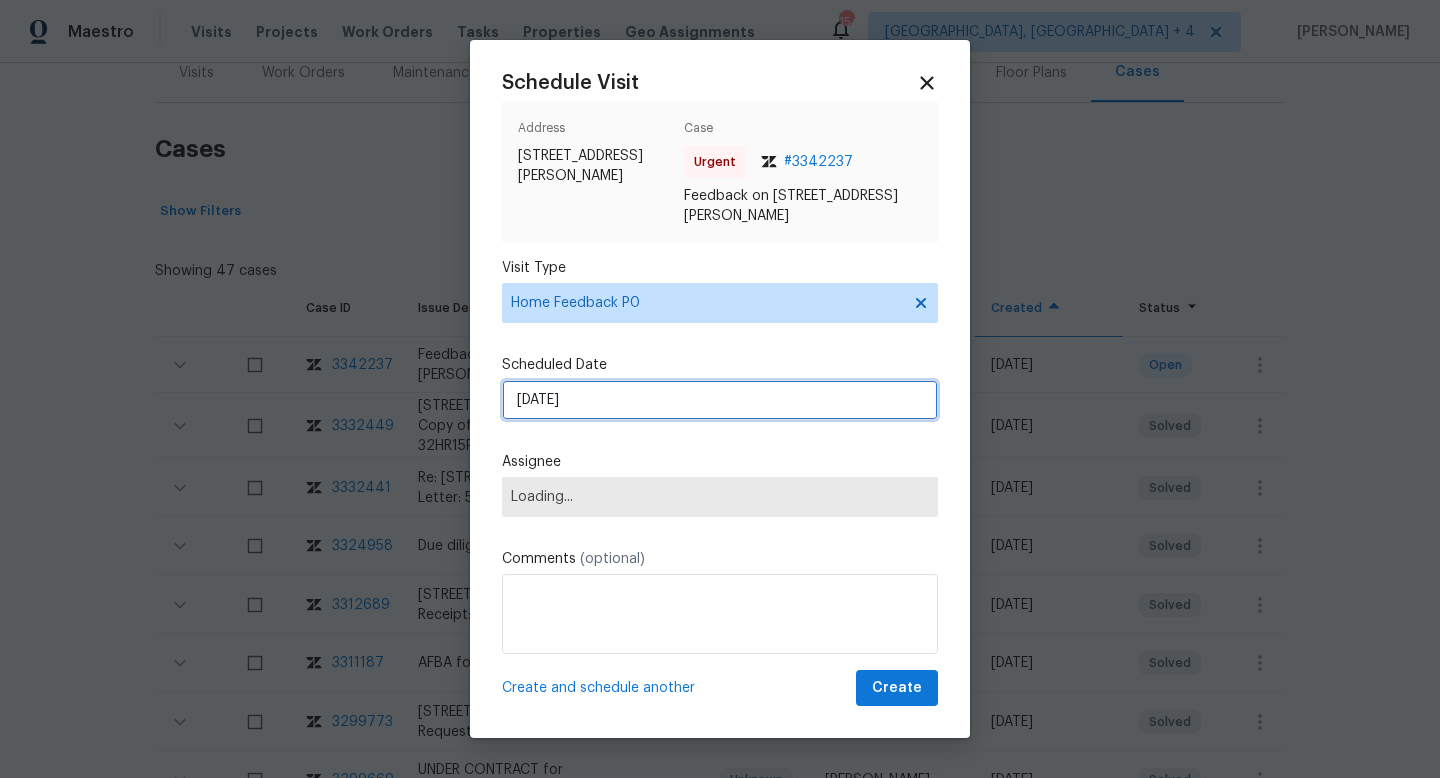 click on "[DATE]" at bounding box center [720, 400] 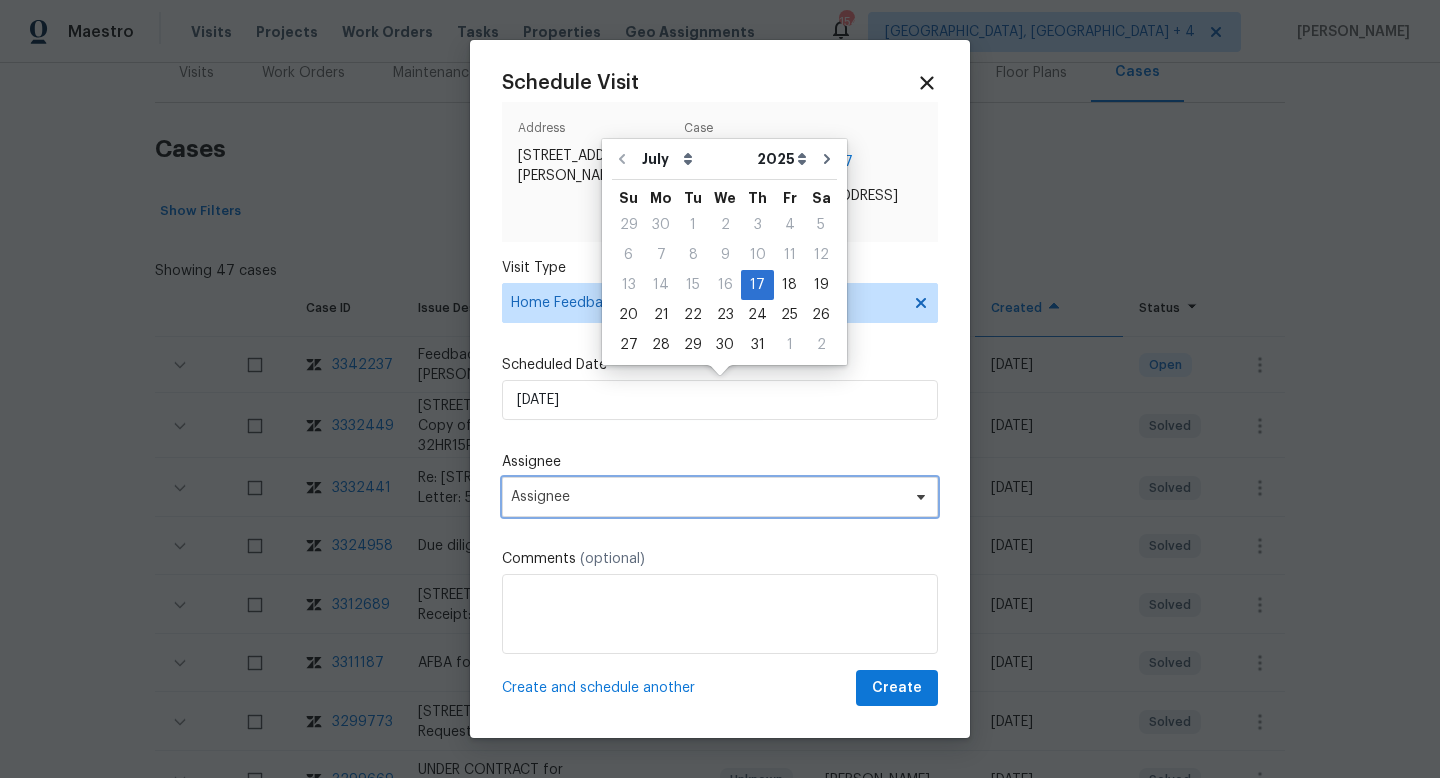 click on "Assignee" at bounding box center (707, 497) 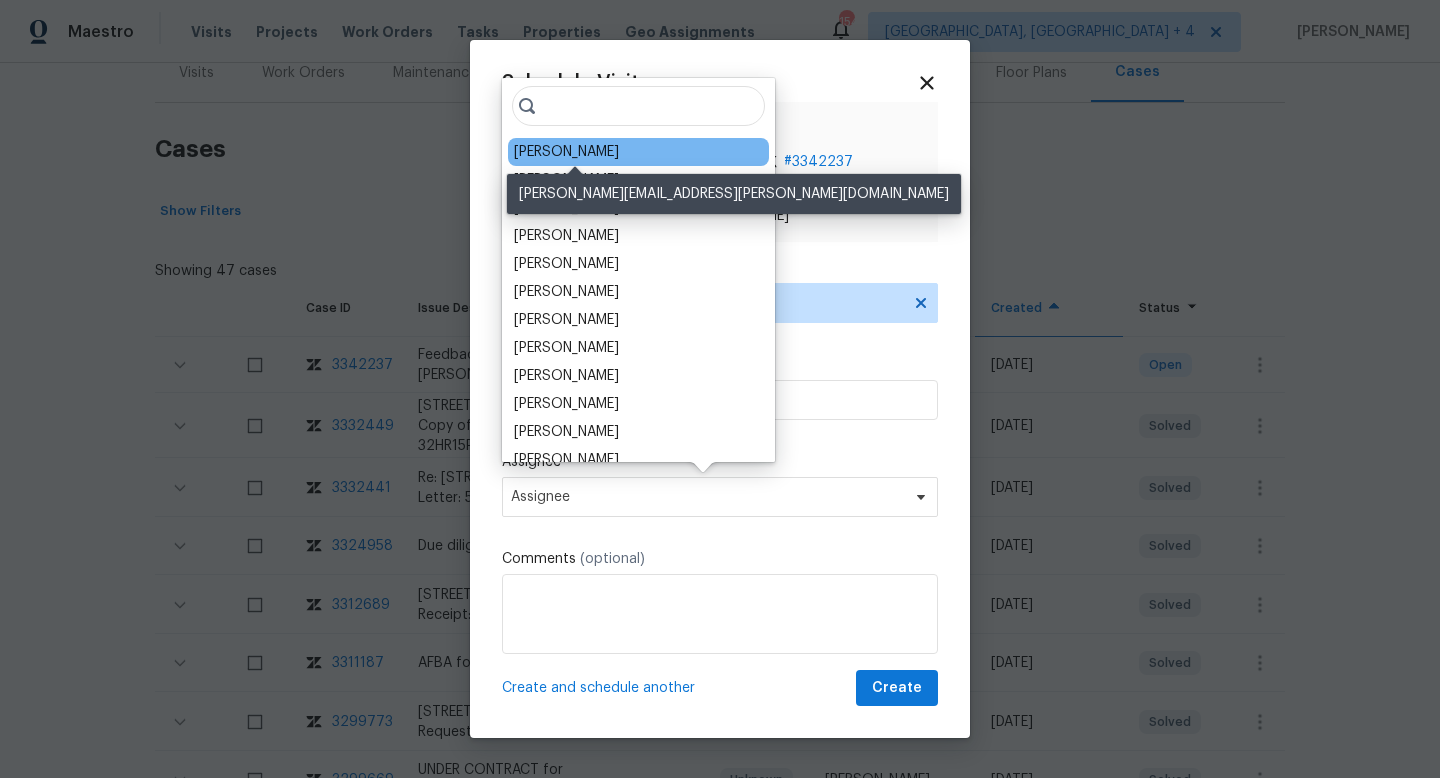 click on "[PERSON_NAME]" at bounding box center [566, 152] 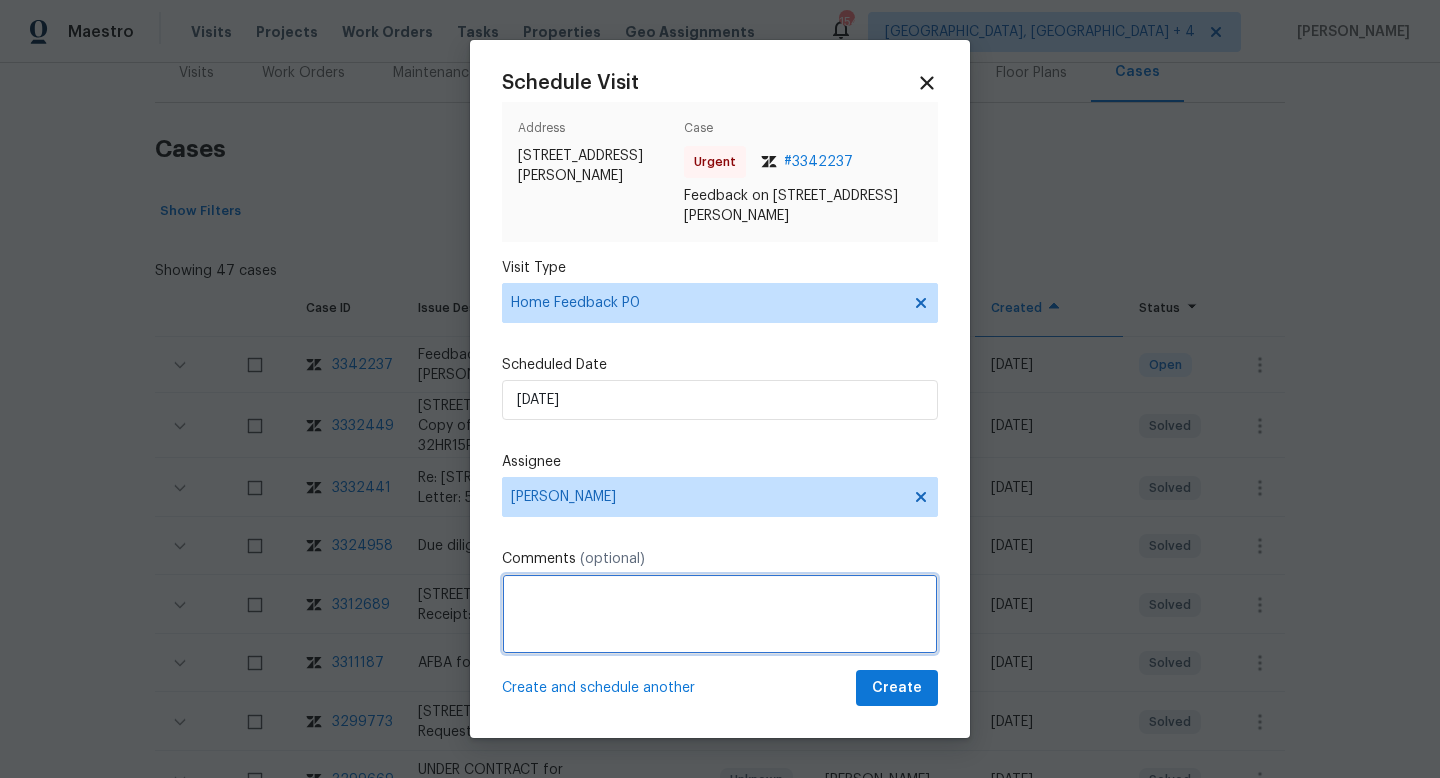 click at bounding box center (720, 614) 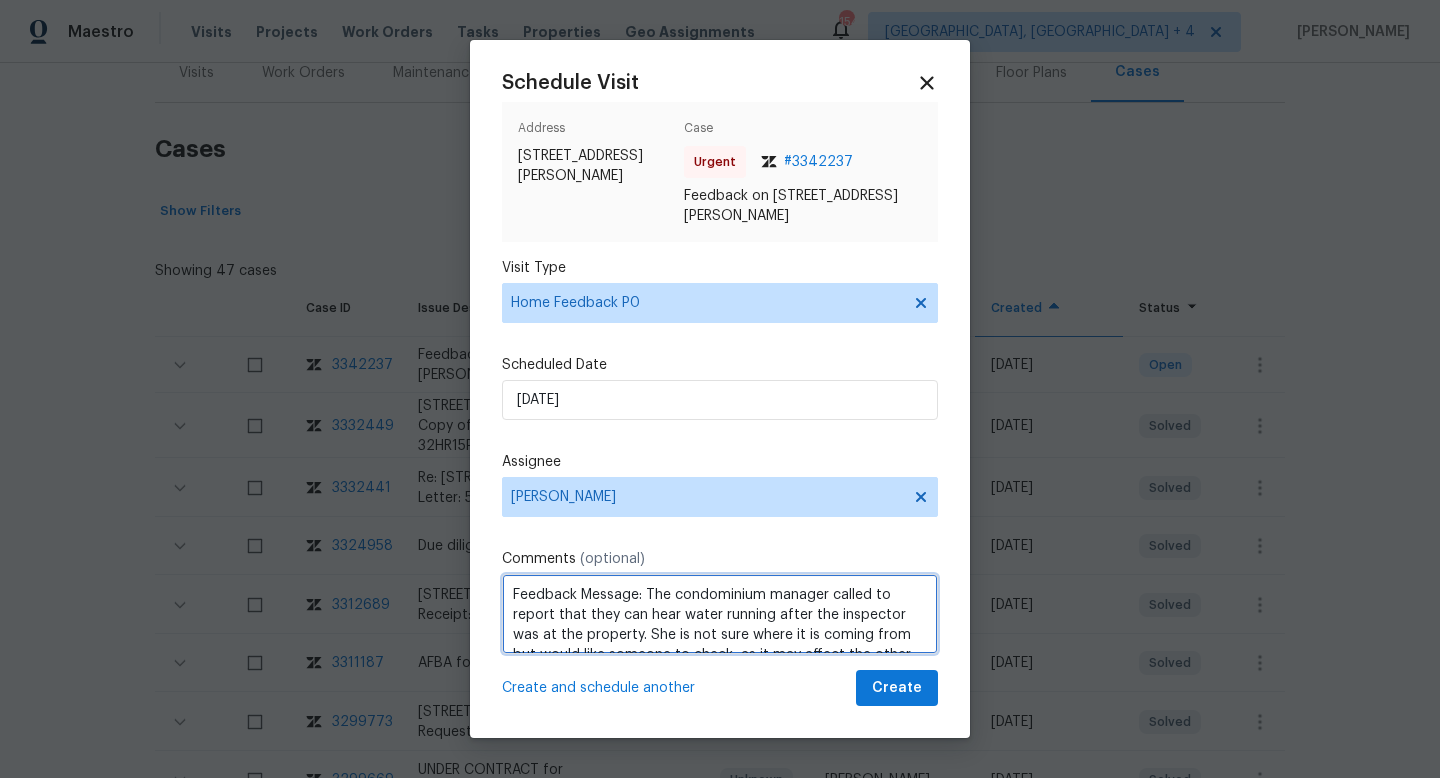 scroll, scrollTop: 29, scrollLeft: 0, axis: vertical 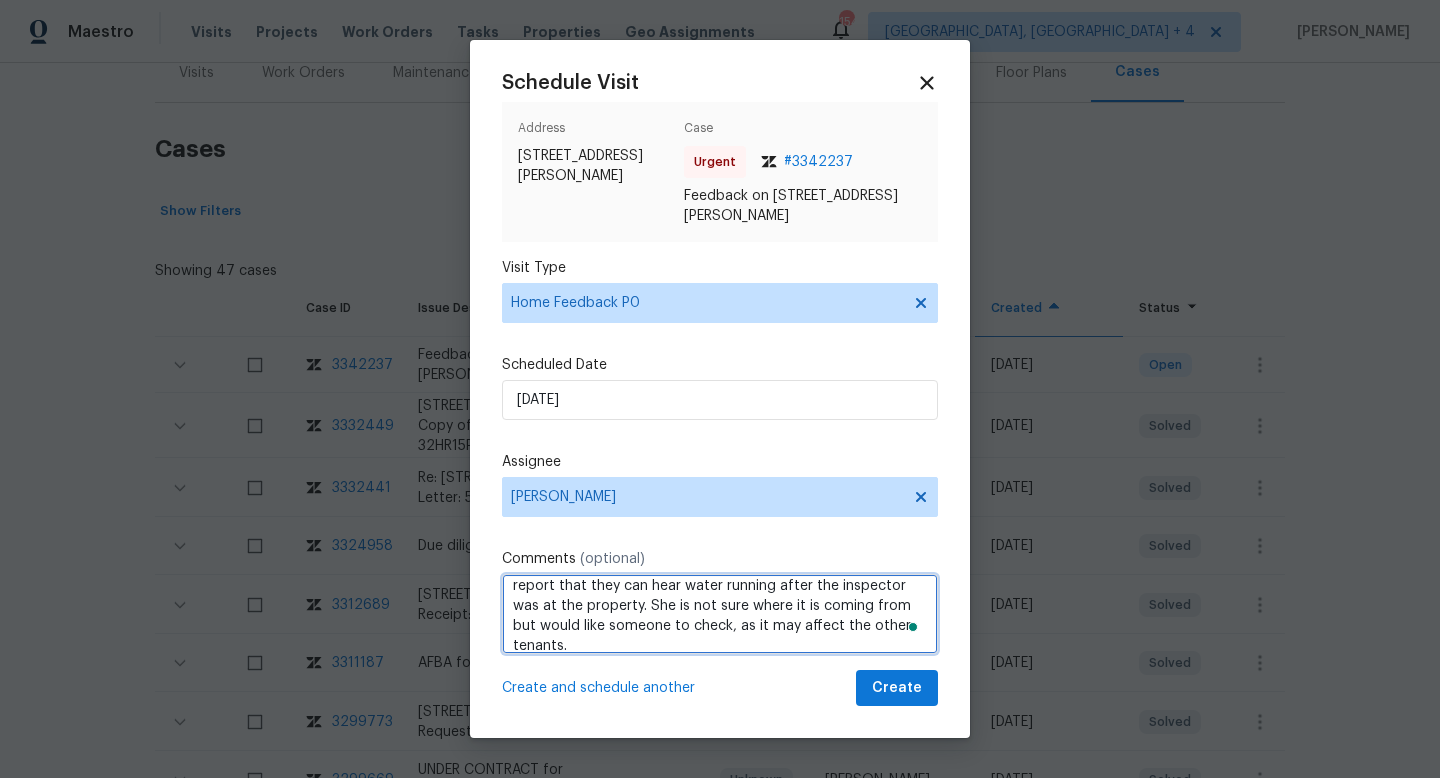 type on "Feedback Message: The condominium manager called to report that they can hear water running after the inspector was at the property. She is not sure where it is coming from but would like someone to check, as it may affect the other tenants." 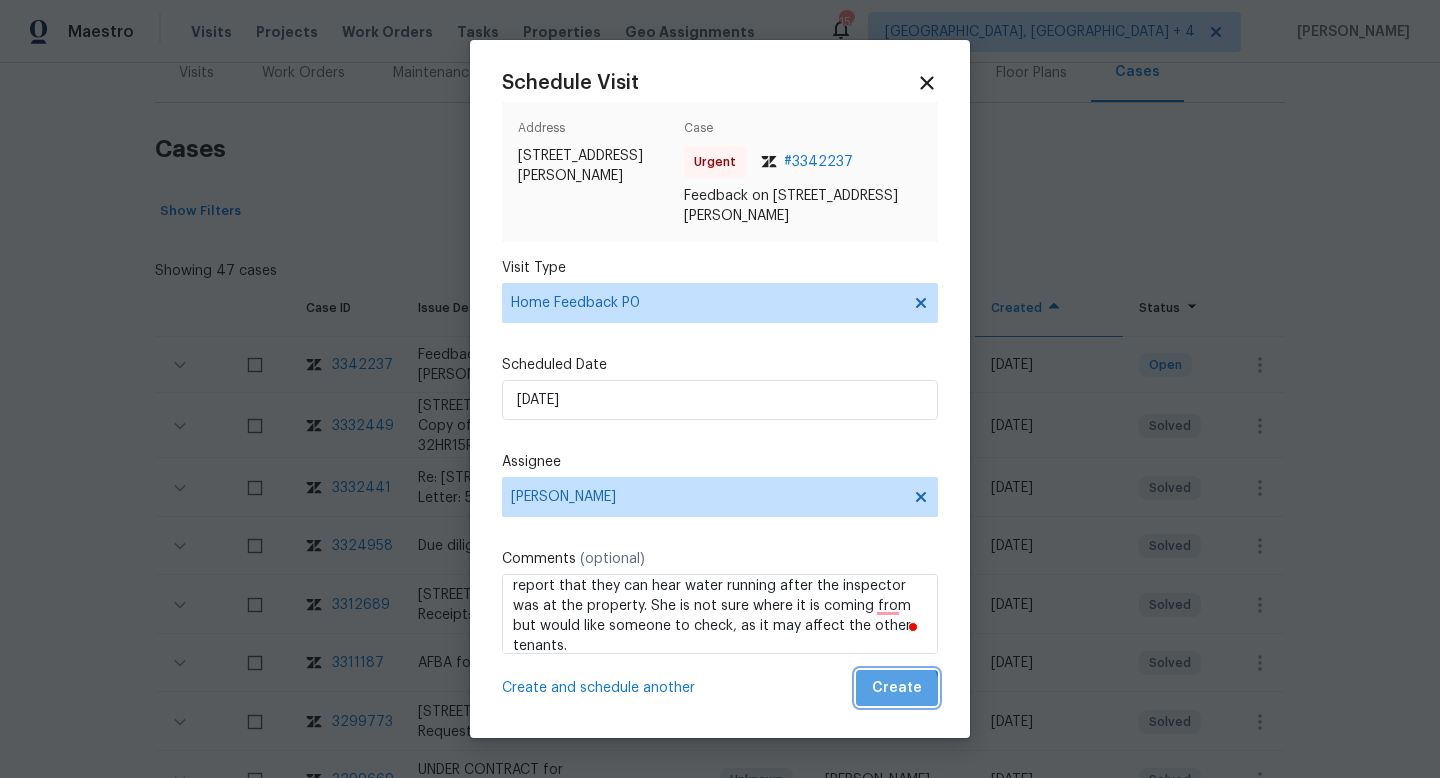 click on "Create" at bounding box center (897, 688) 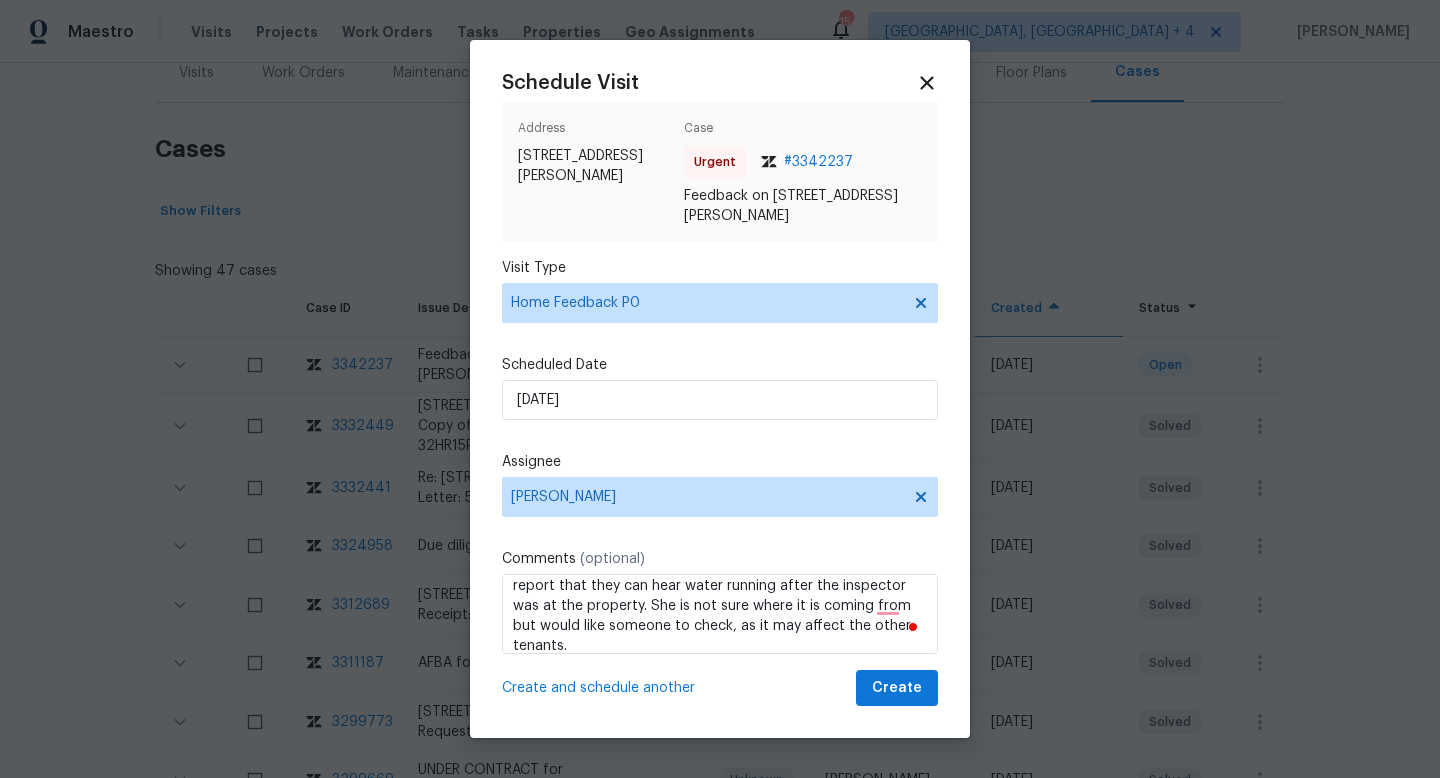 scroll, scrollTop: 29, scrollLeft: 0, axis: vertical 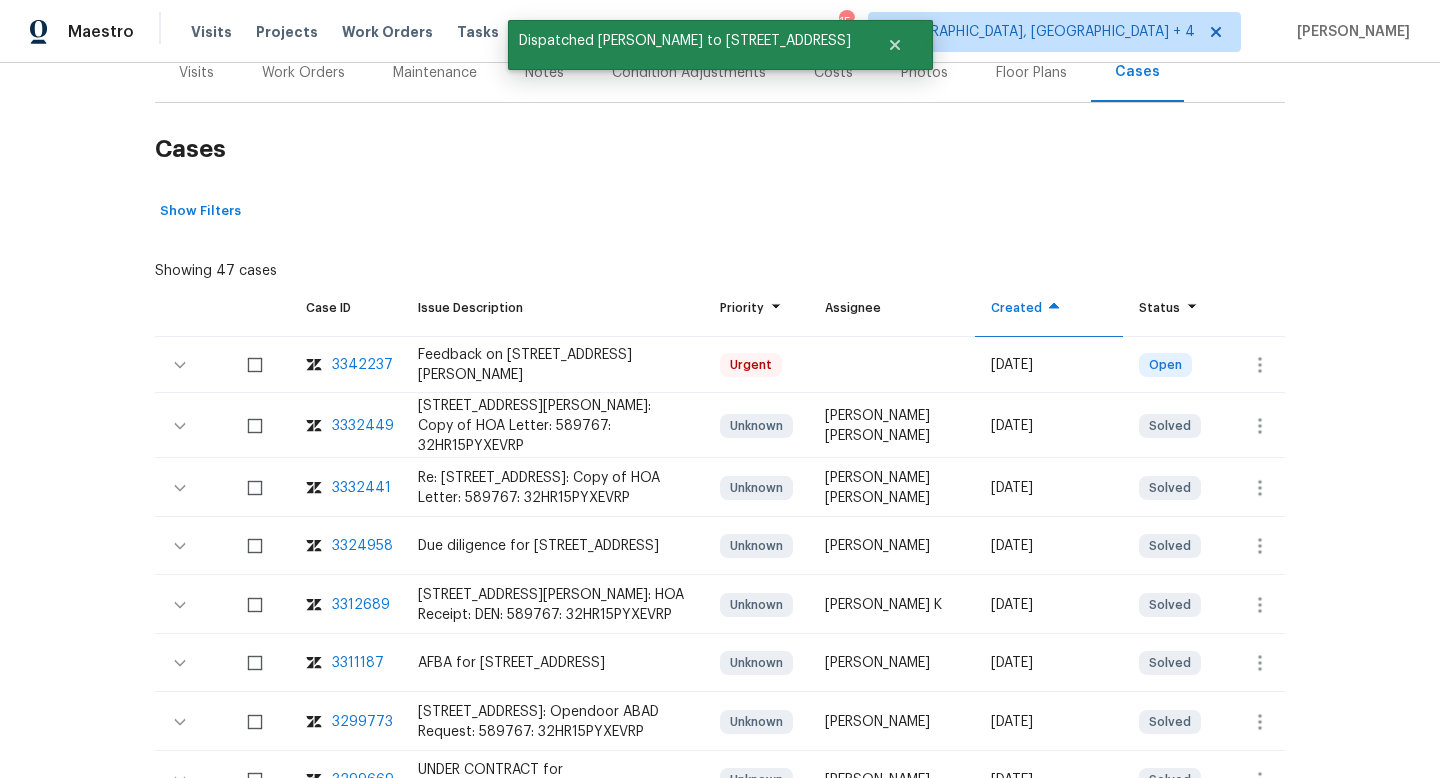click on "Visits" at bounding box center (196, 73) 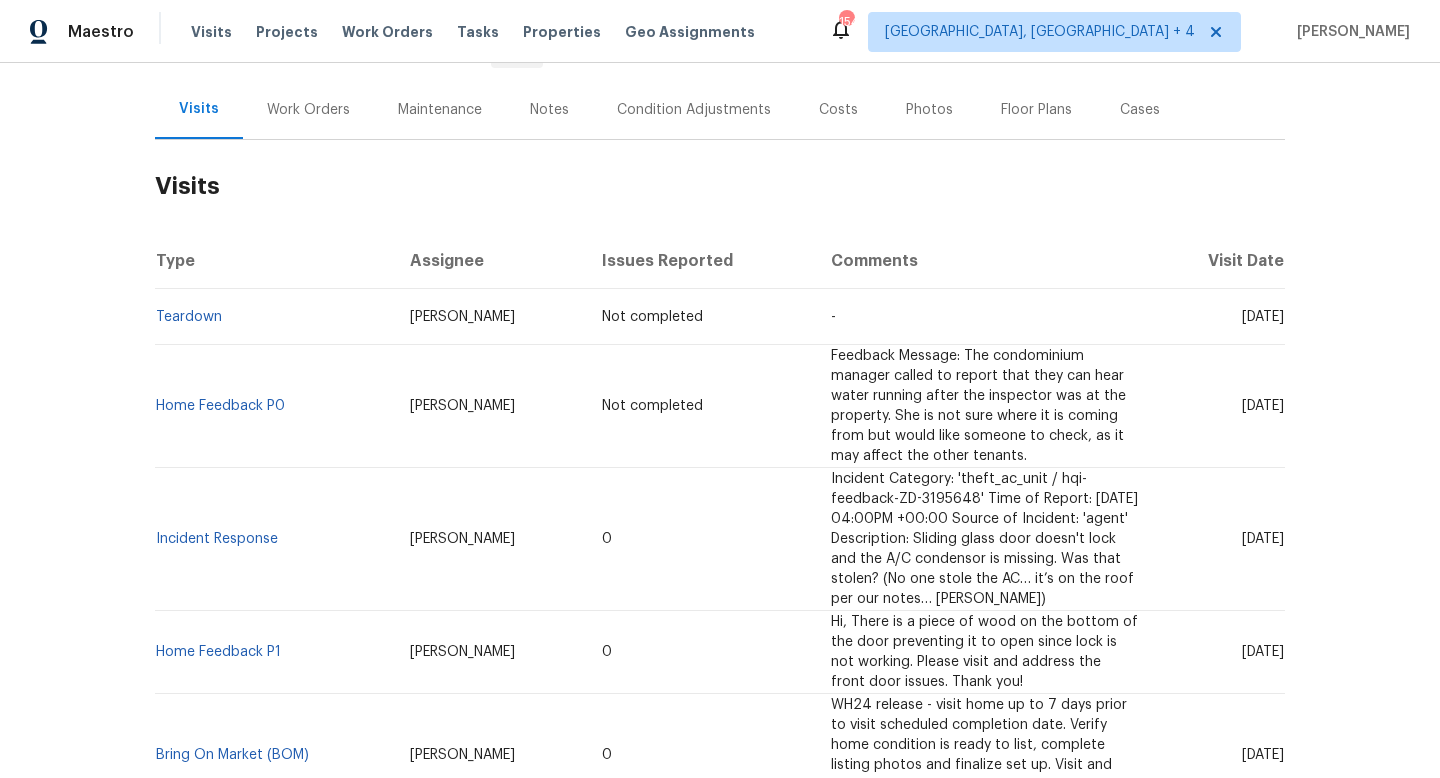 scroll, scrollTop: 211, scrollLeft: 0, axis: vertical 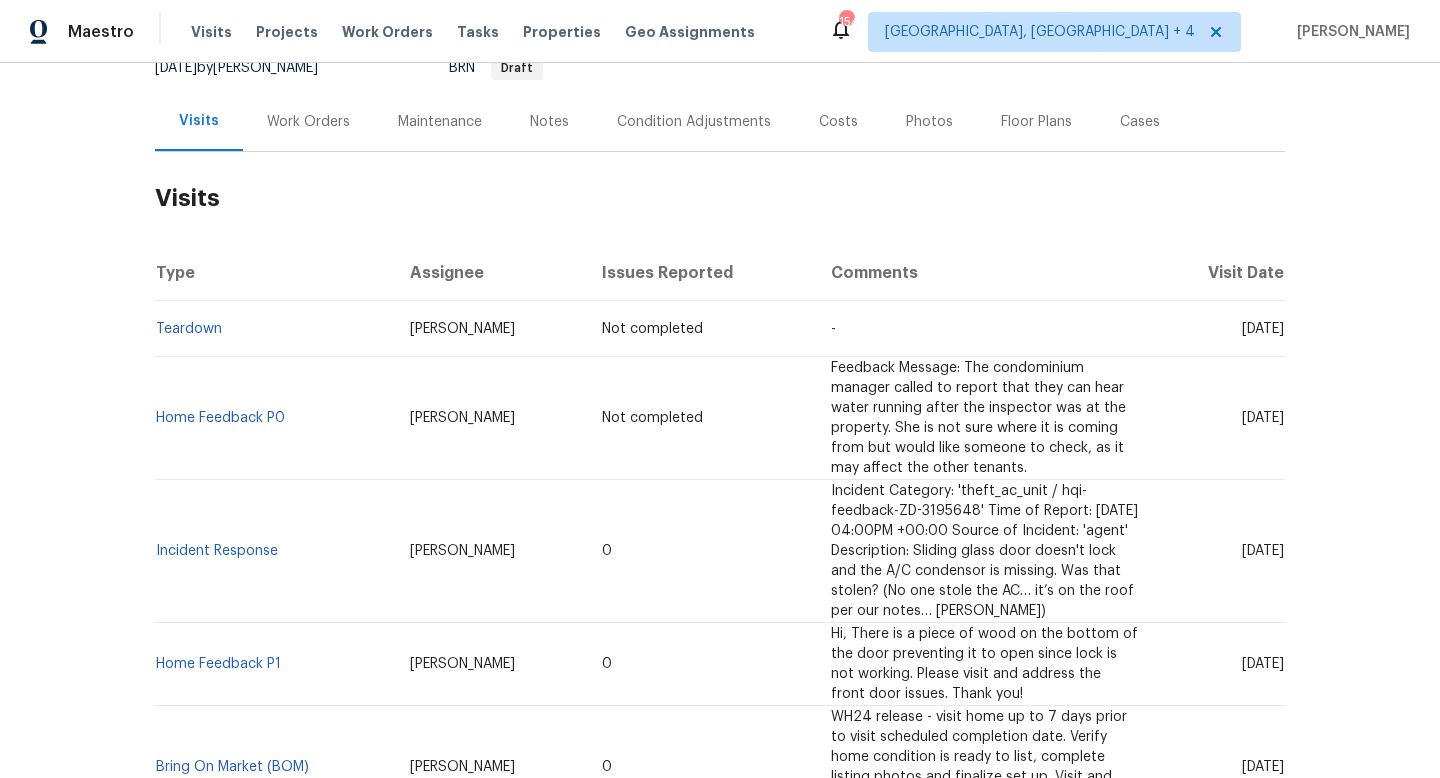 click on "[DATE]" at bounding box center (1263, 329) 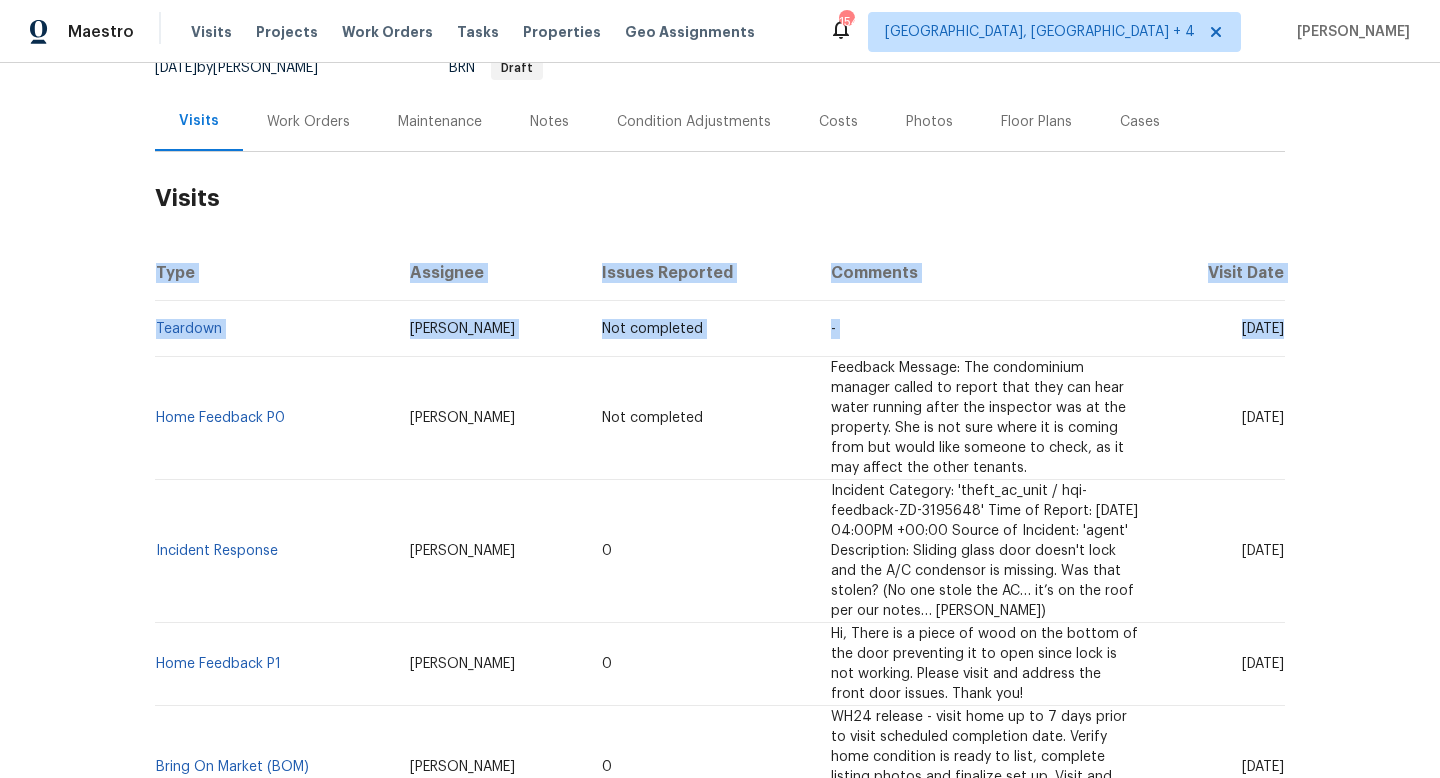 drag, startPoint x: 1215, startPoint y: 328, endPoint x: 1311, endPoint y: 334, distance: 96.18732 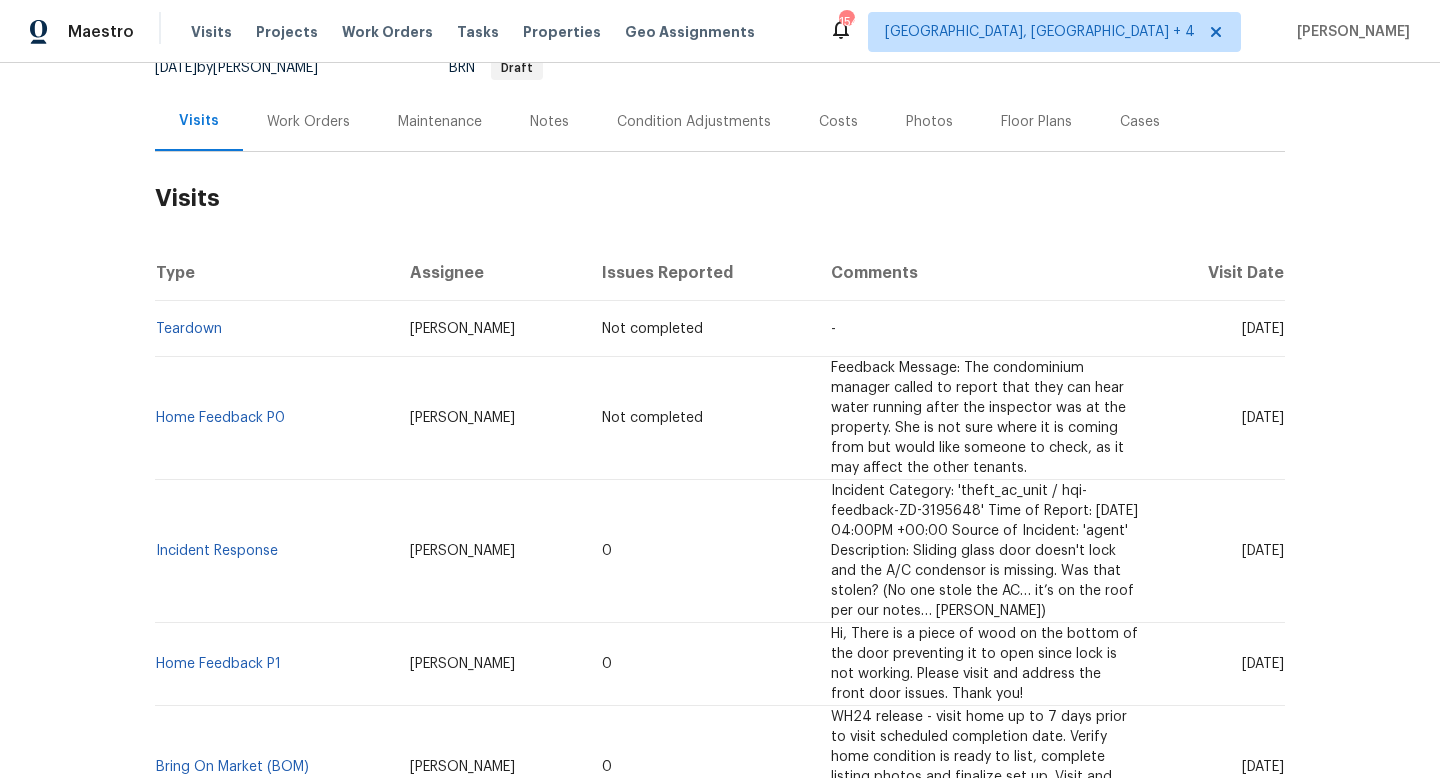 drag, startPoint x: 1212, startPoint y: 332, endPoint x: 1284, endPoint y: 334, distance: 72.02777 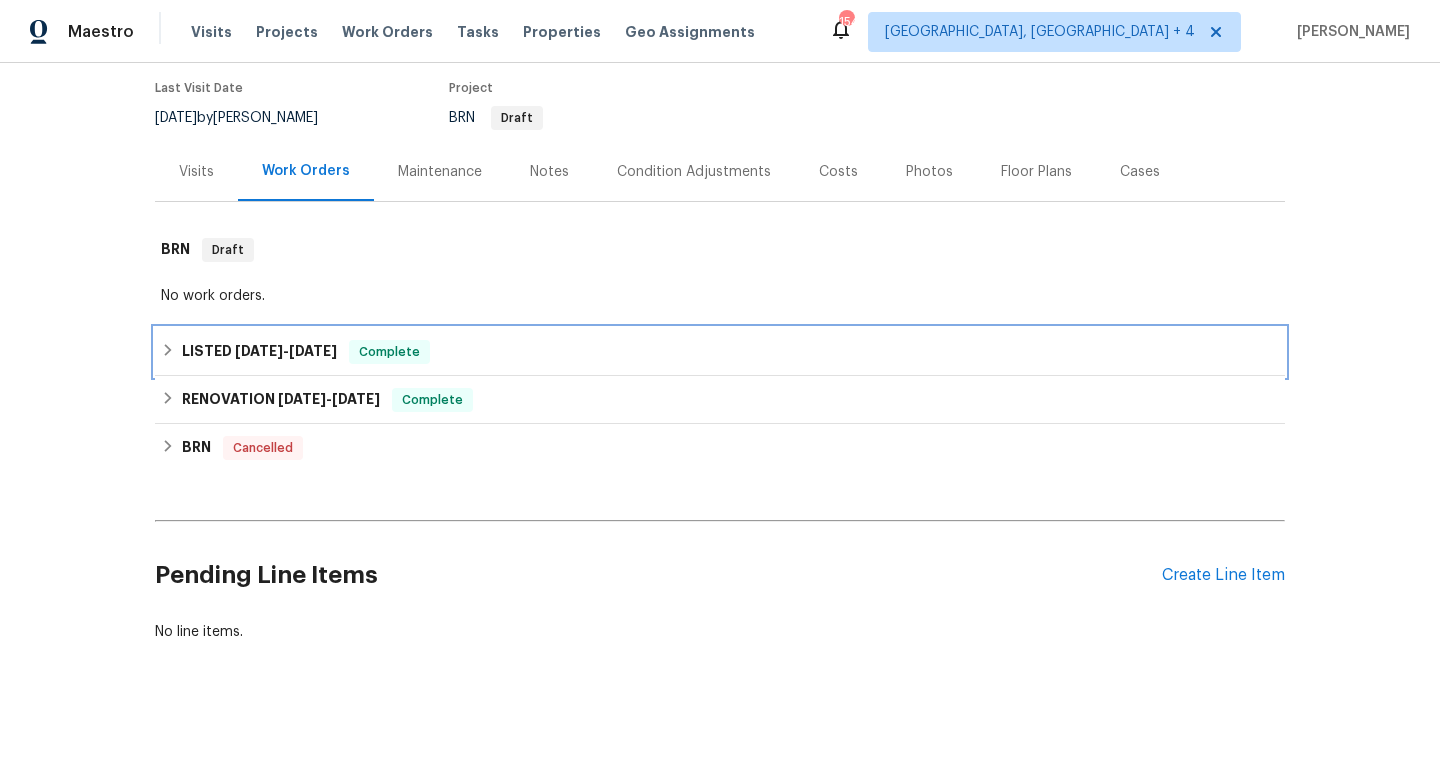click on "LISTED   [DATE]  -  [DATE]" at bounding box center [259, 352] 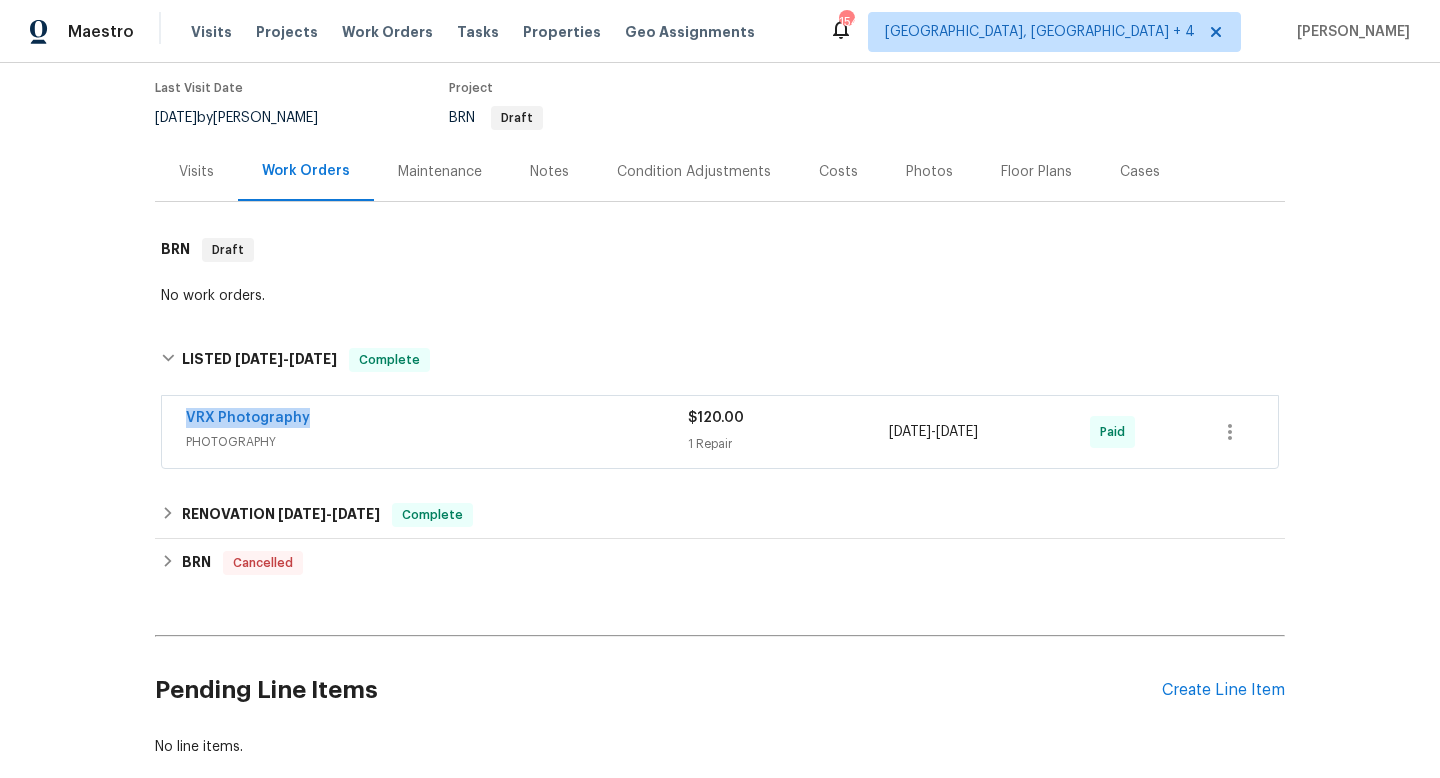 drag, startPoint x: 344, startPoint y: 416, endPoint x: 152, endPoint y: 415, distance: 192.00261 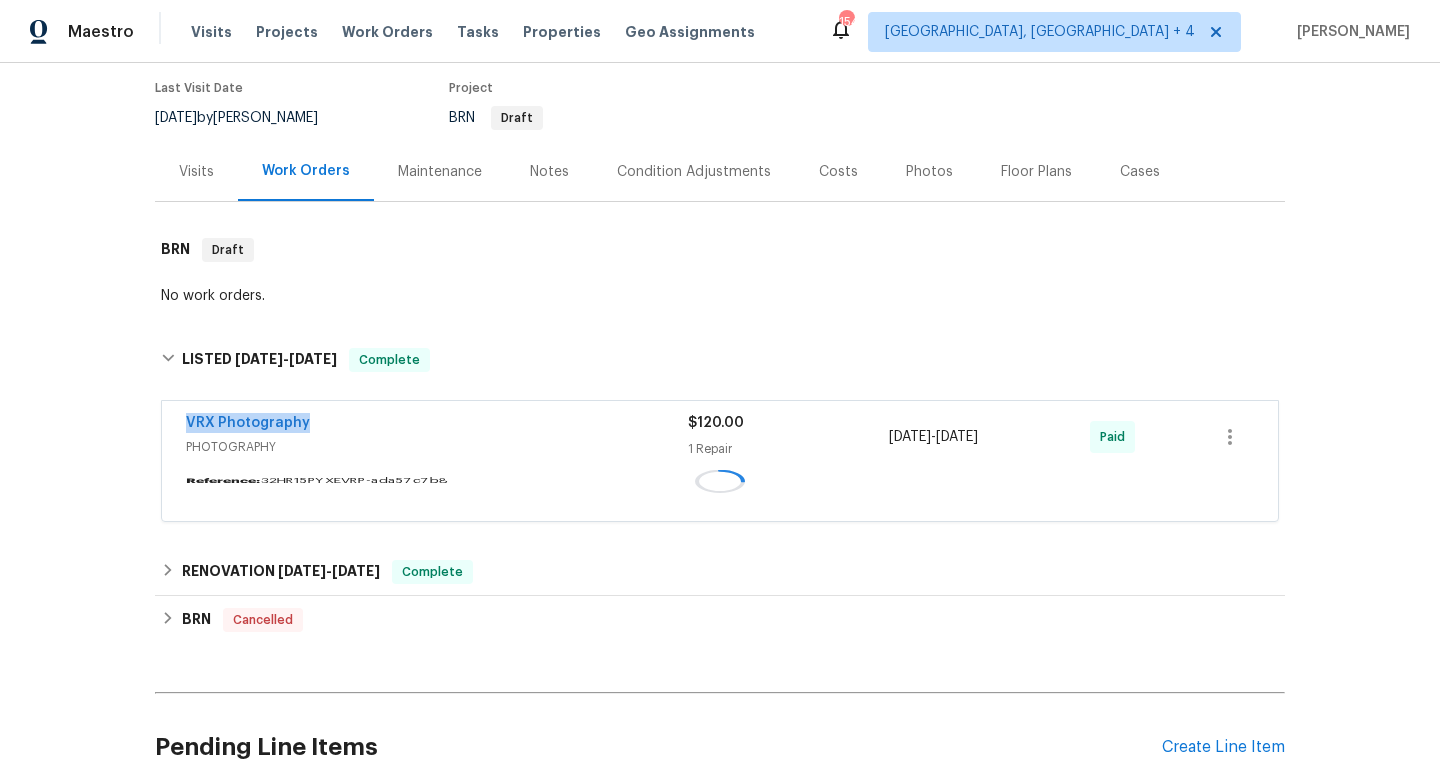 copy on "[DATE]  -  [DATE]" 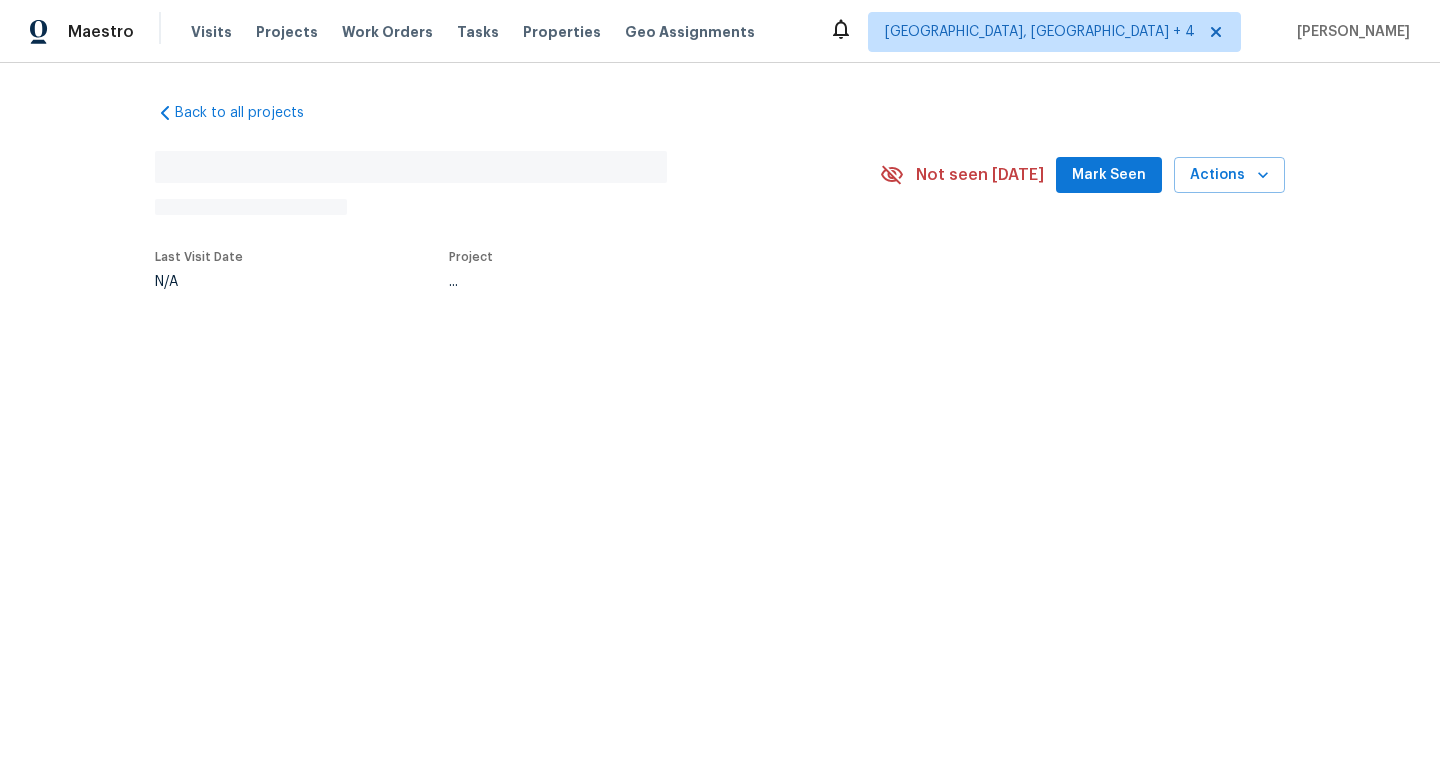 scroll, scrollTop: 0, scrollLeft: 0, axis: both 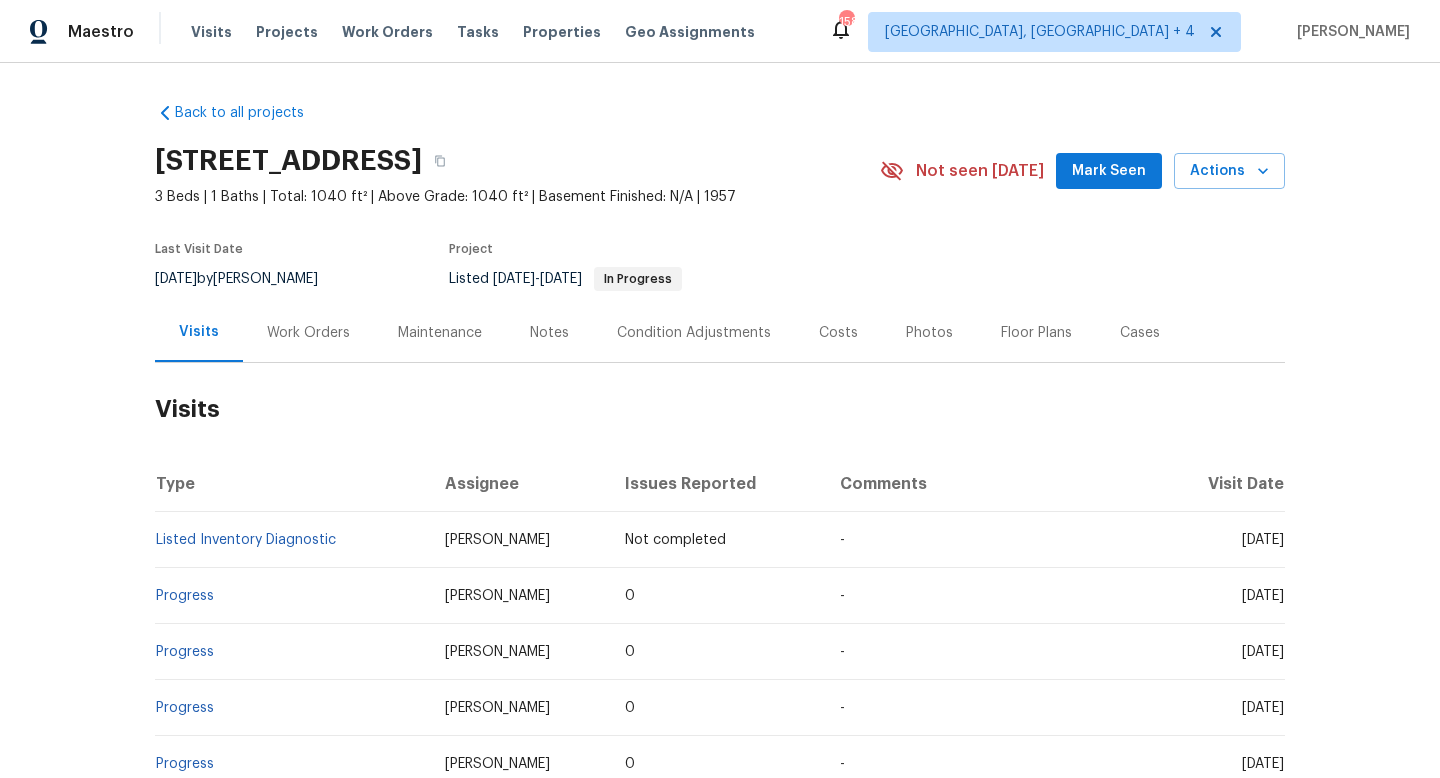 click on "Work Orders" at bounding box center (308, 333) 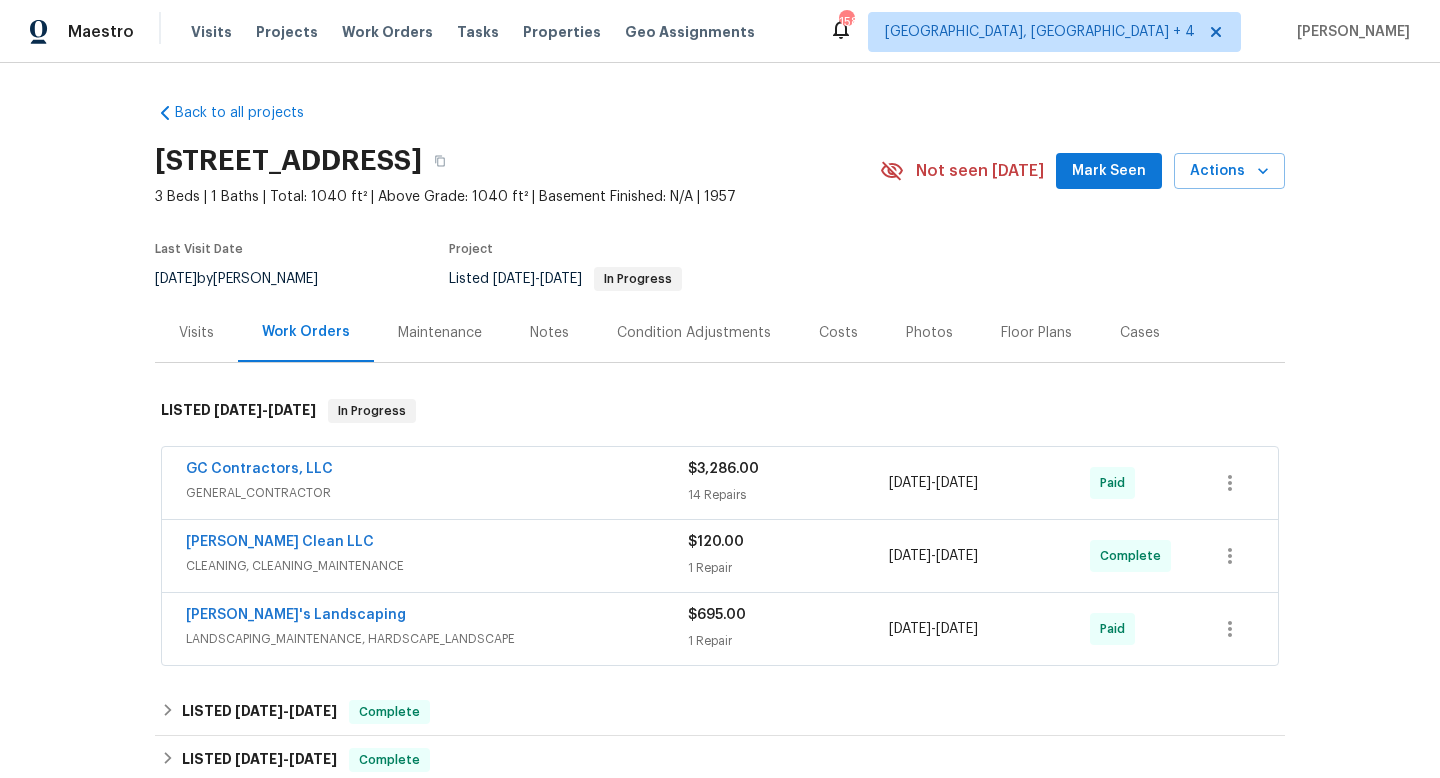 click on "Visits" at bounding box center [196, 333] 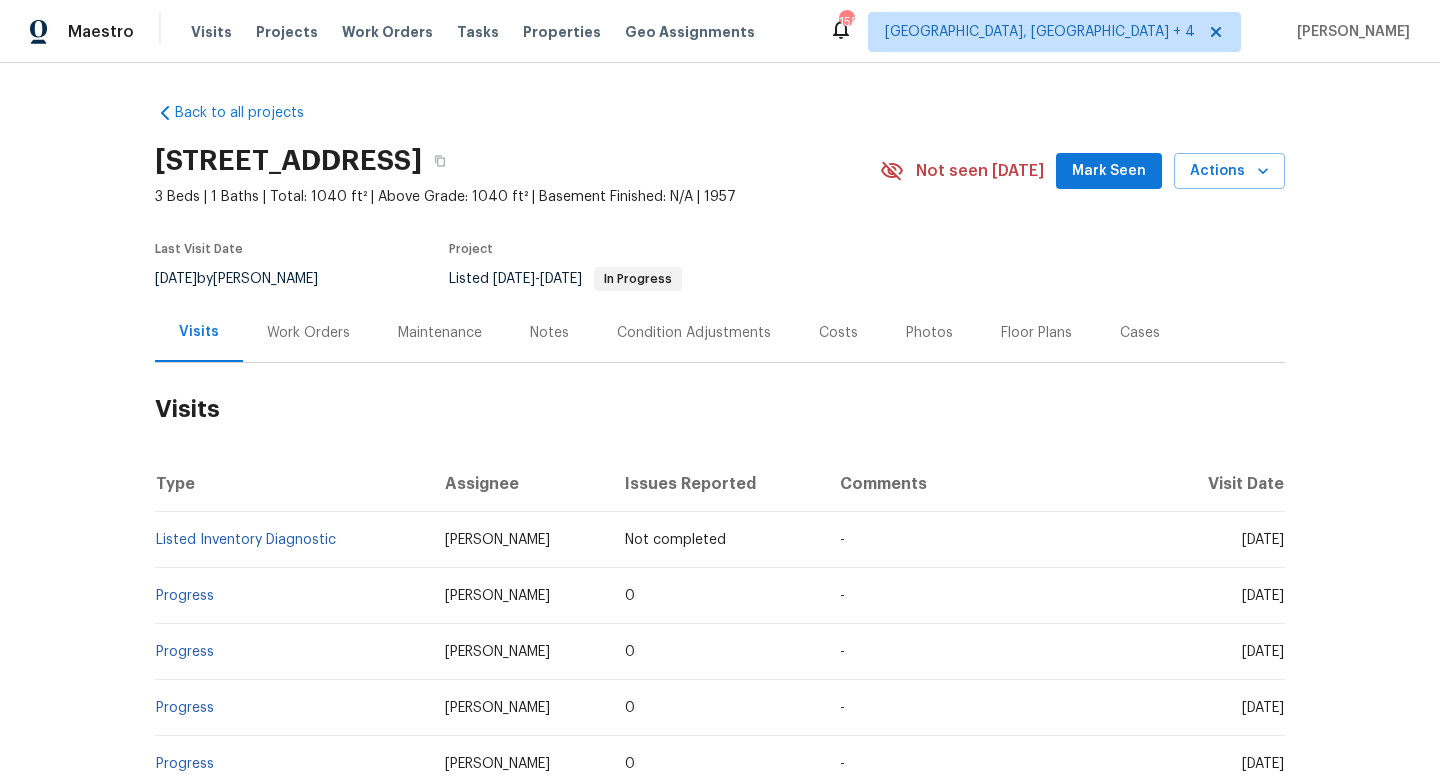 drag, startPoint x: 1208, startPoint y: 540, endPoint x: 1278, endPoint y: 547, distance: 70.34913 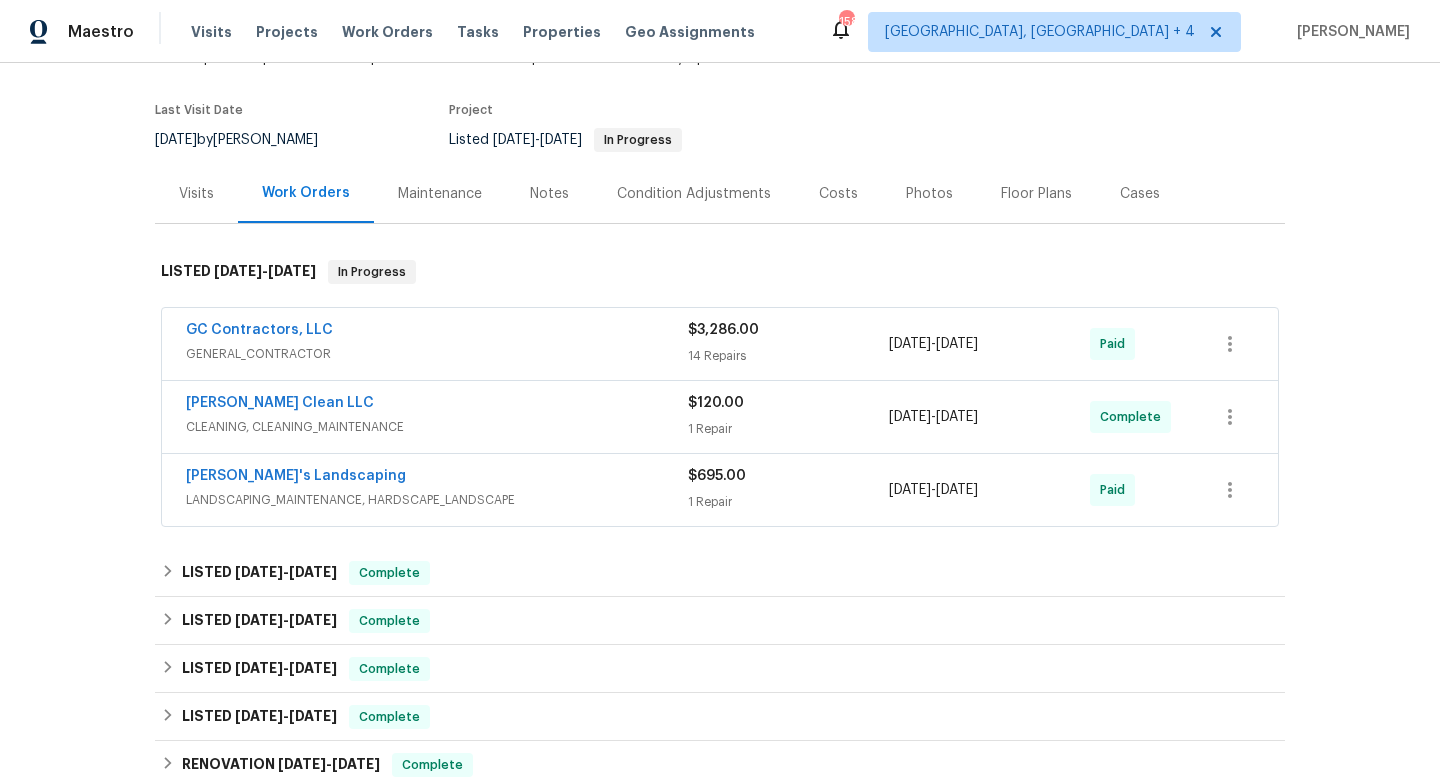 scroll, scrollTop: 193, scrollLeft: 0, axis: vertical 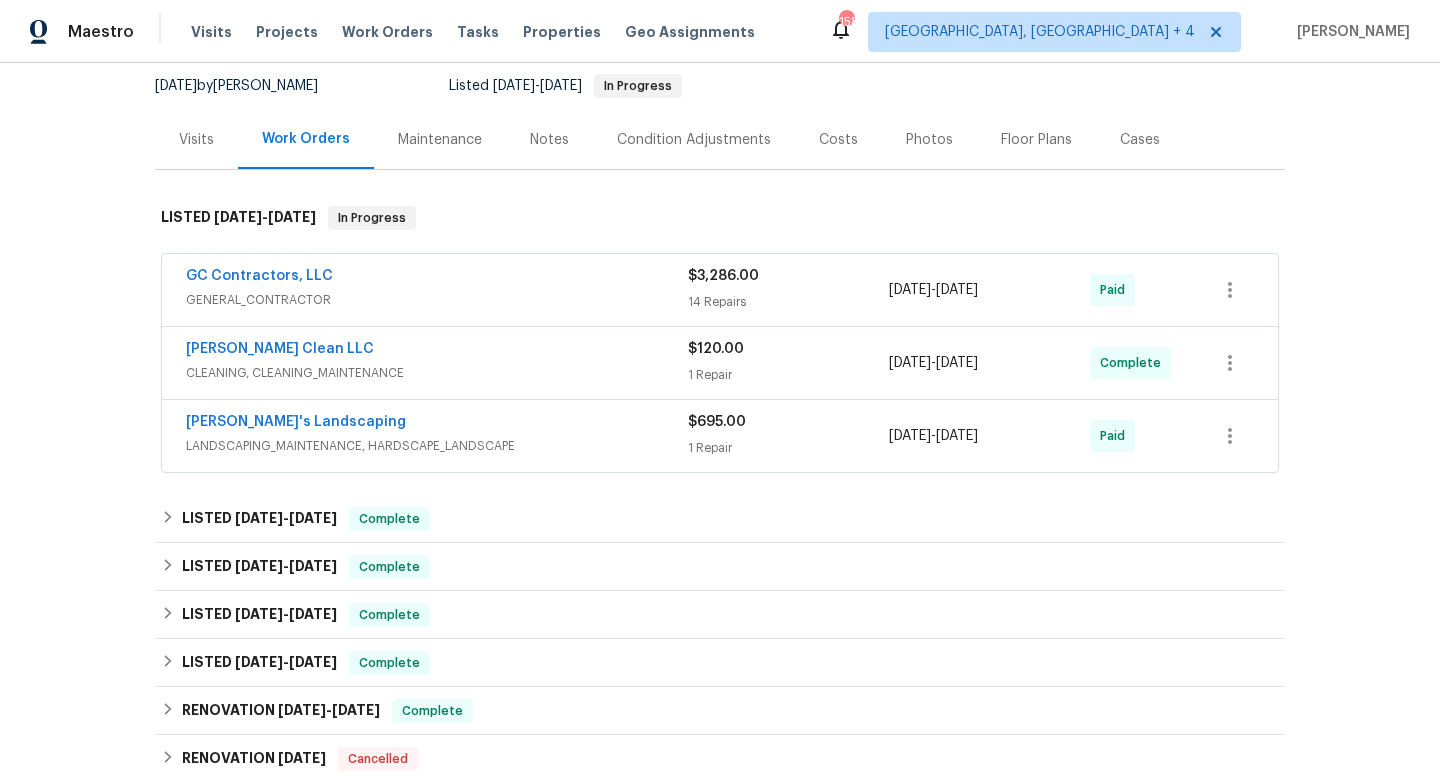 click on "CLEANING, CLEANING_MAINTENANCE" at bounding box center [437, 373] 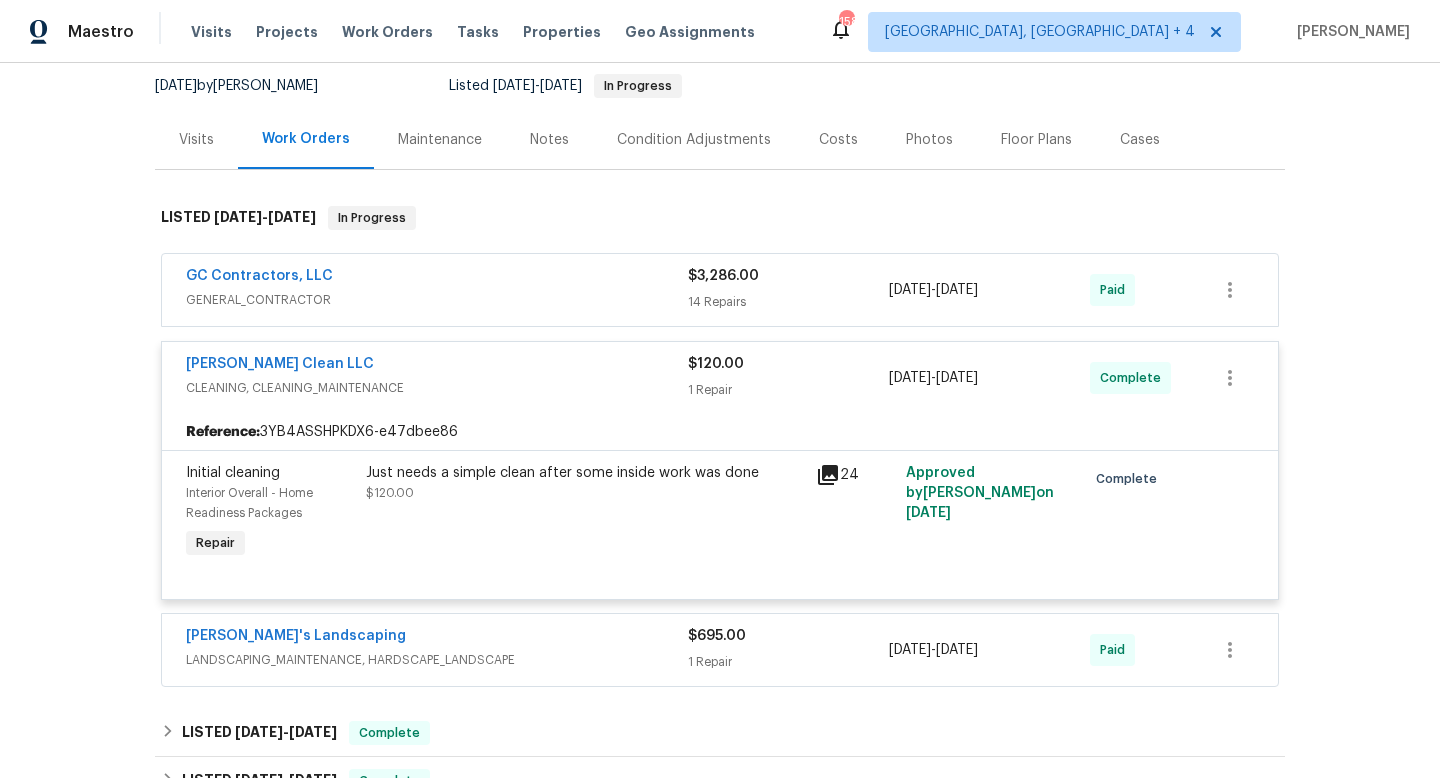 drag, startPoint x: 373, startPoint y: 367, endPoint x: 131, endPoint y: 367, distance: 242 